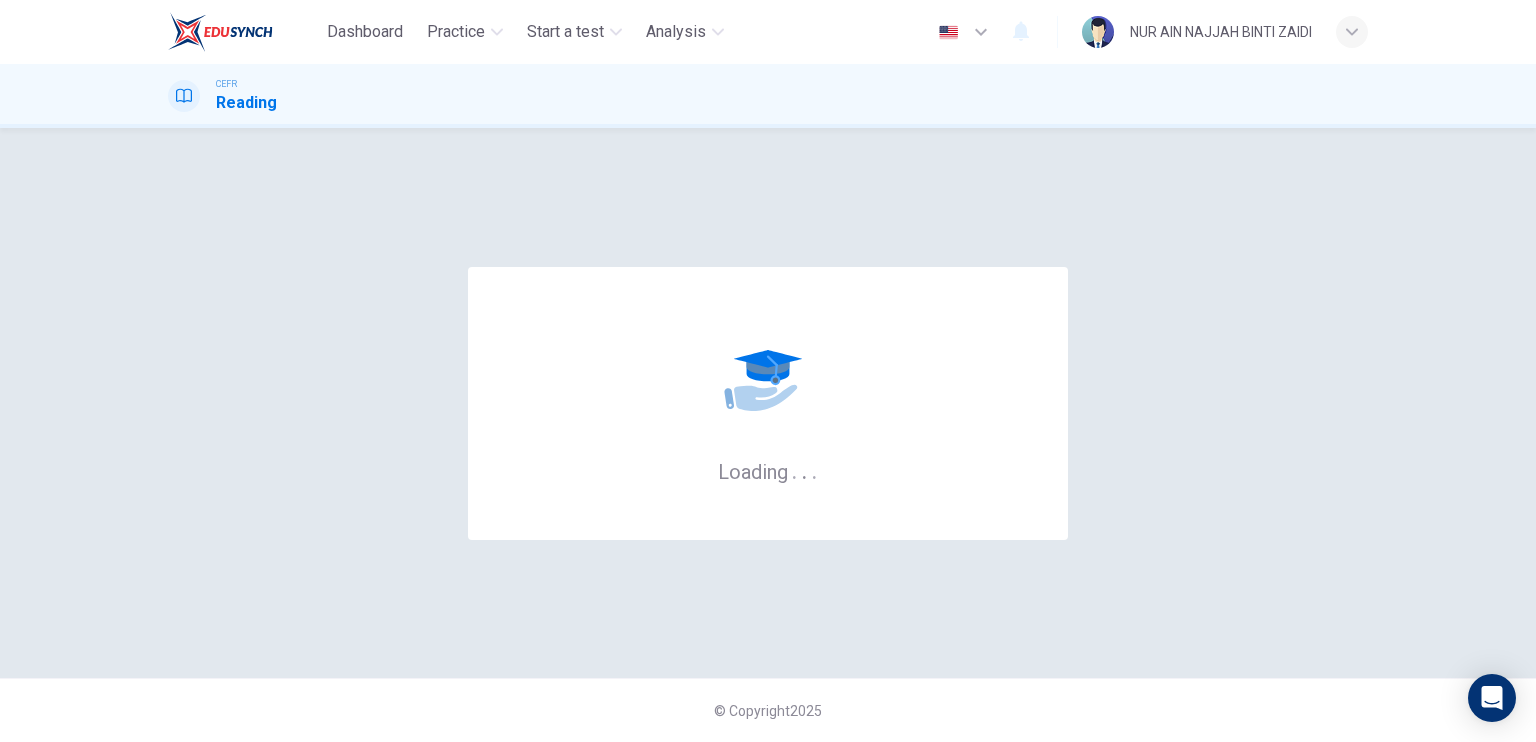 scroll, scrollTop: 0, scrollLeft: 0, axis: both 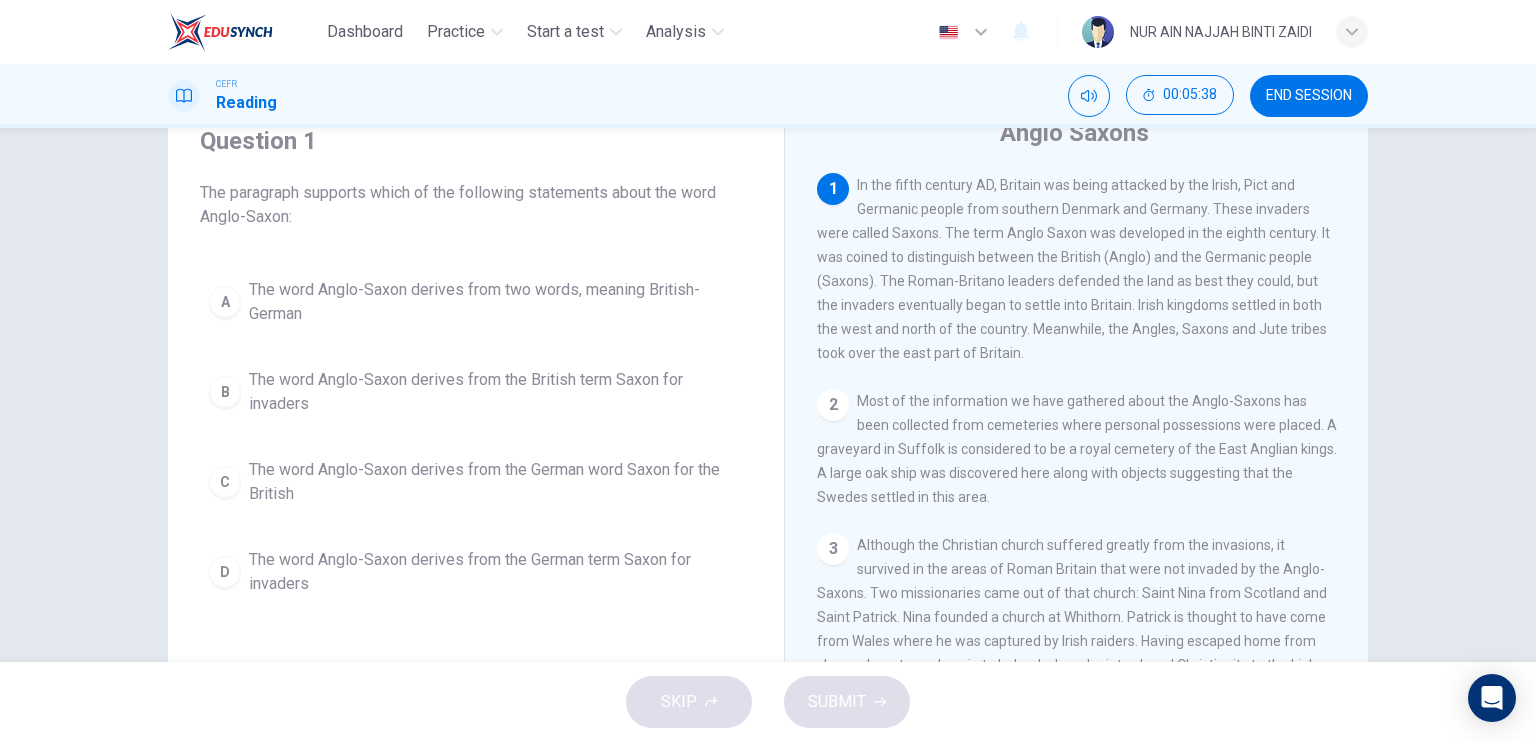 click on "D The word Anglo-Saxon derives from the German term Saxon for invaders" at bounding box center [476, 572] 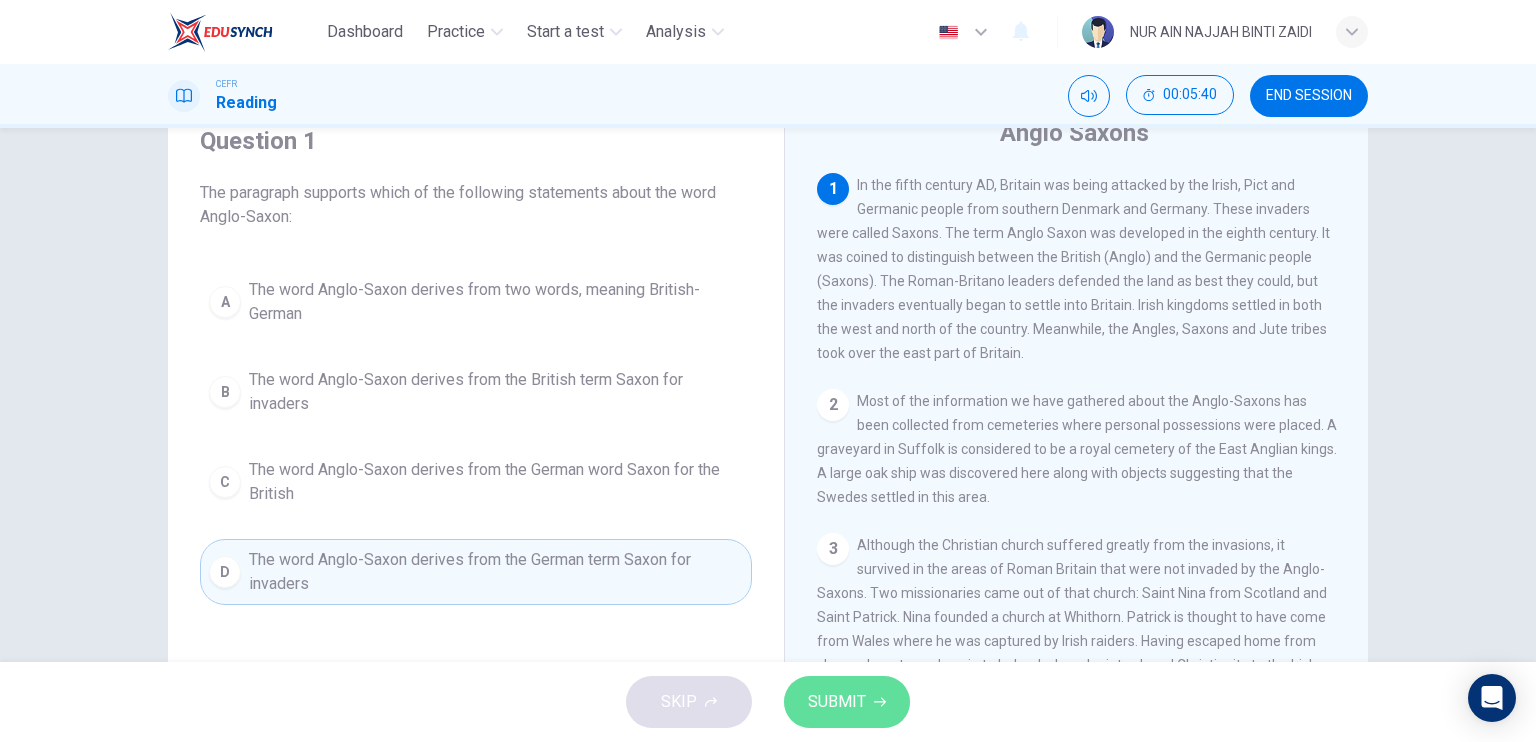 click on "SUBMIT" at bounding box center (837, 702) 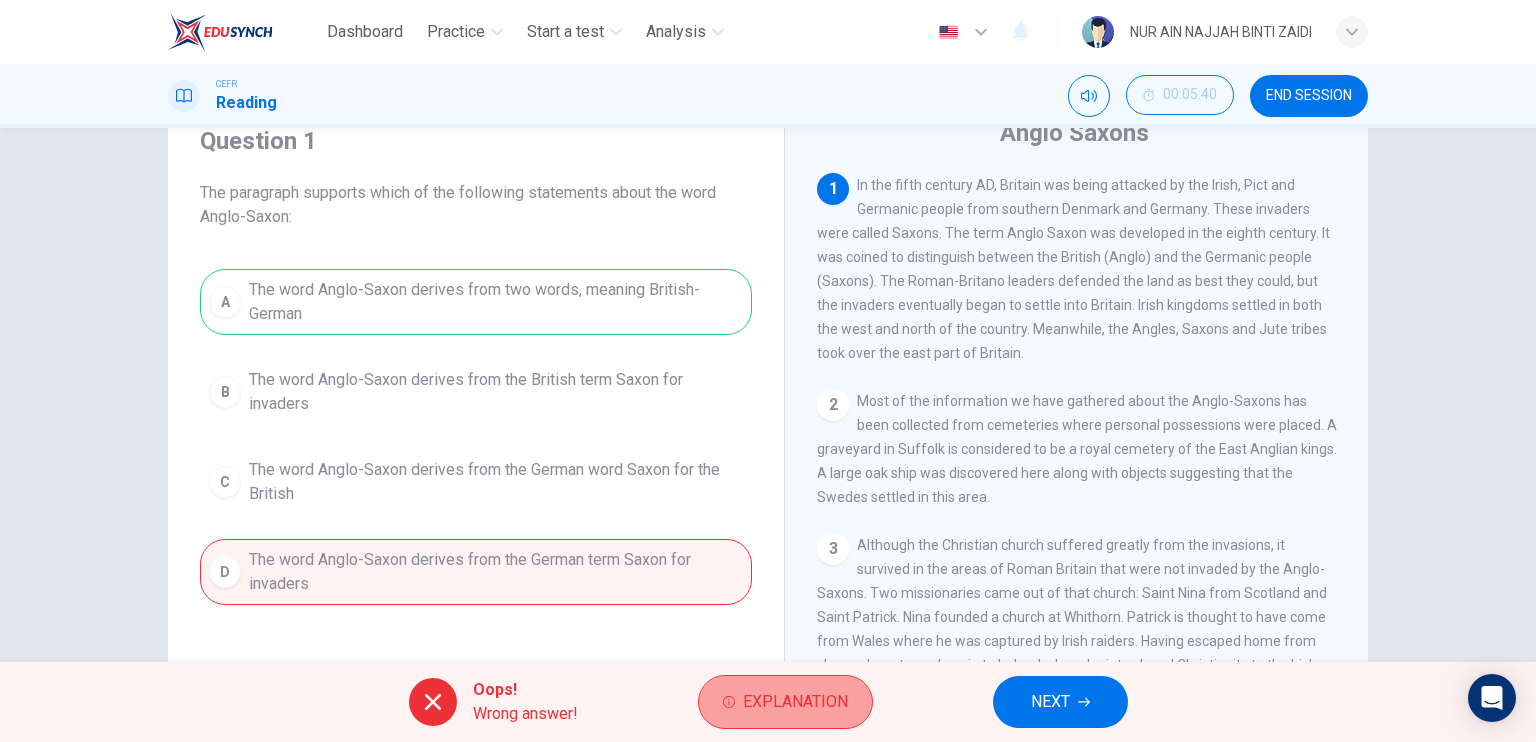 click on "Explanation" at bounding box center (795, 702) 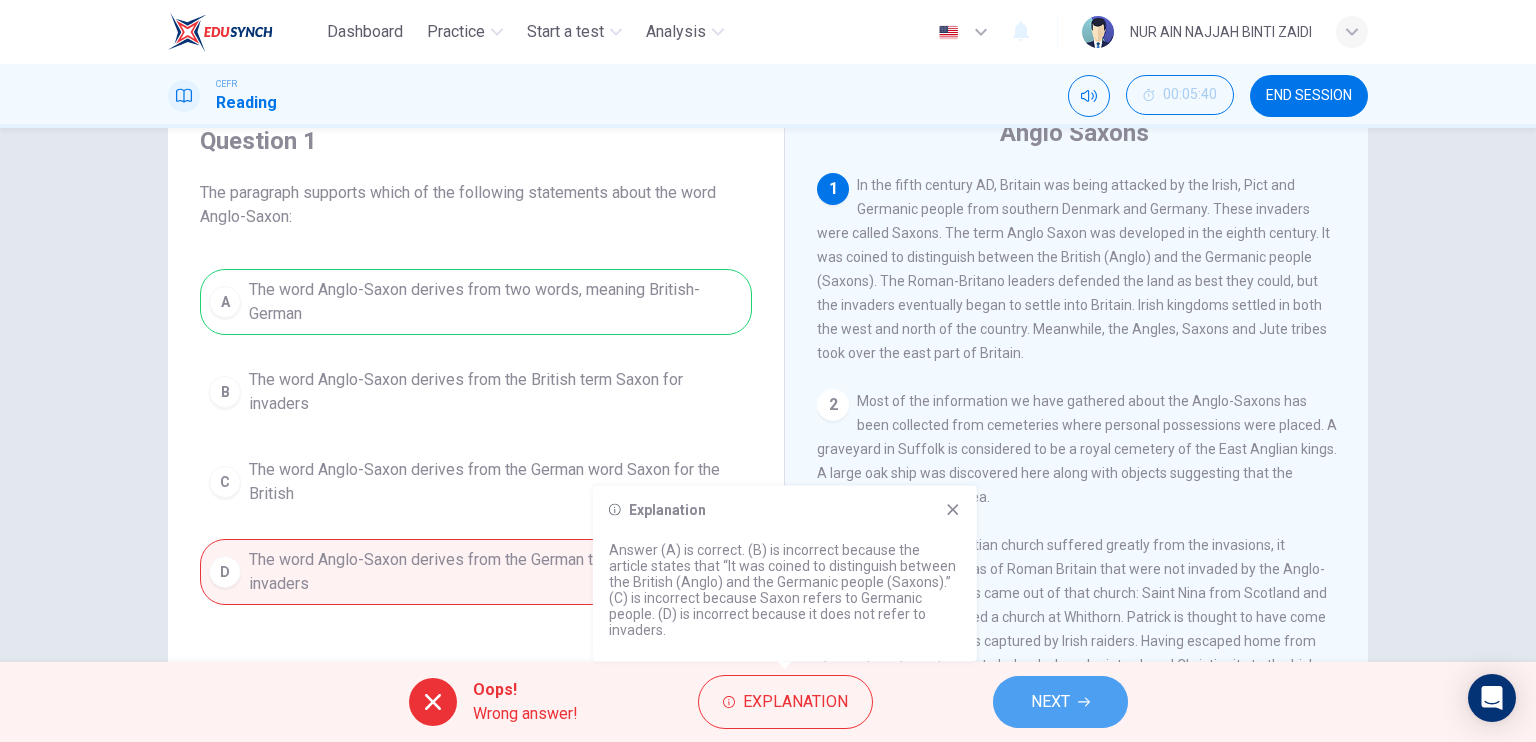 click on "NEXT" at bounding box center [1060, 702] 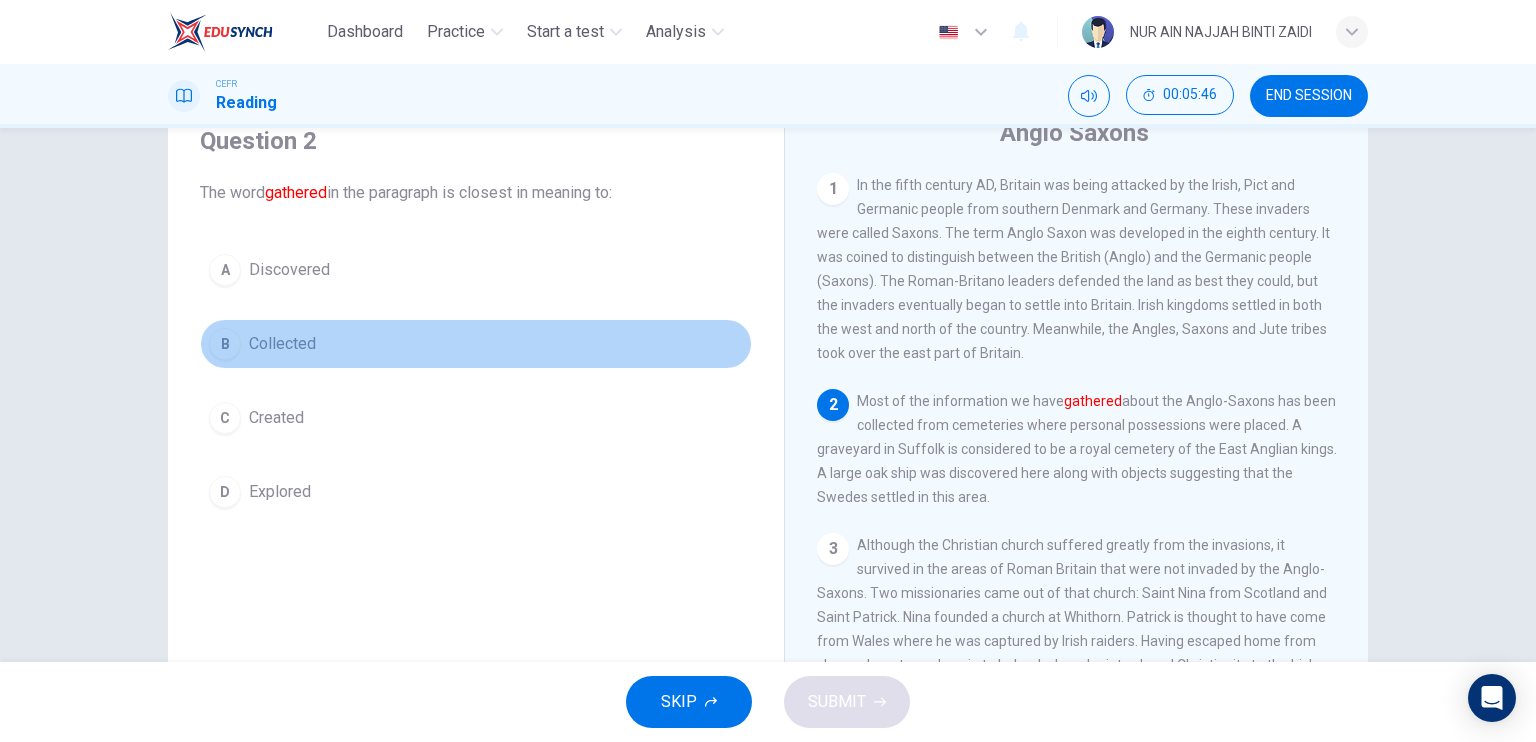 click on "B" at bounding box center (225, 270) 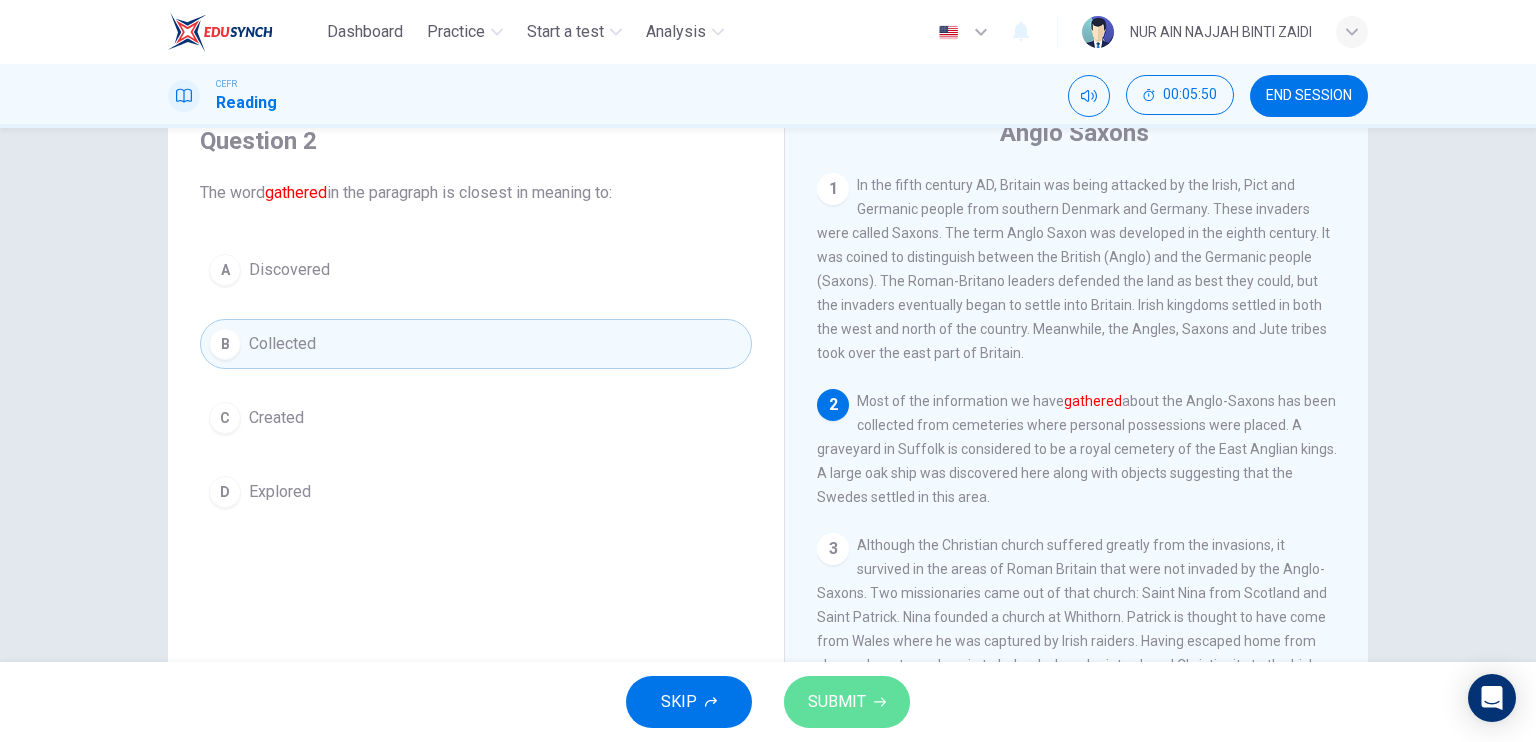 click on "SUBMIT" at bounding box center [837, 702] 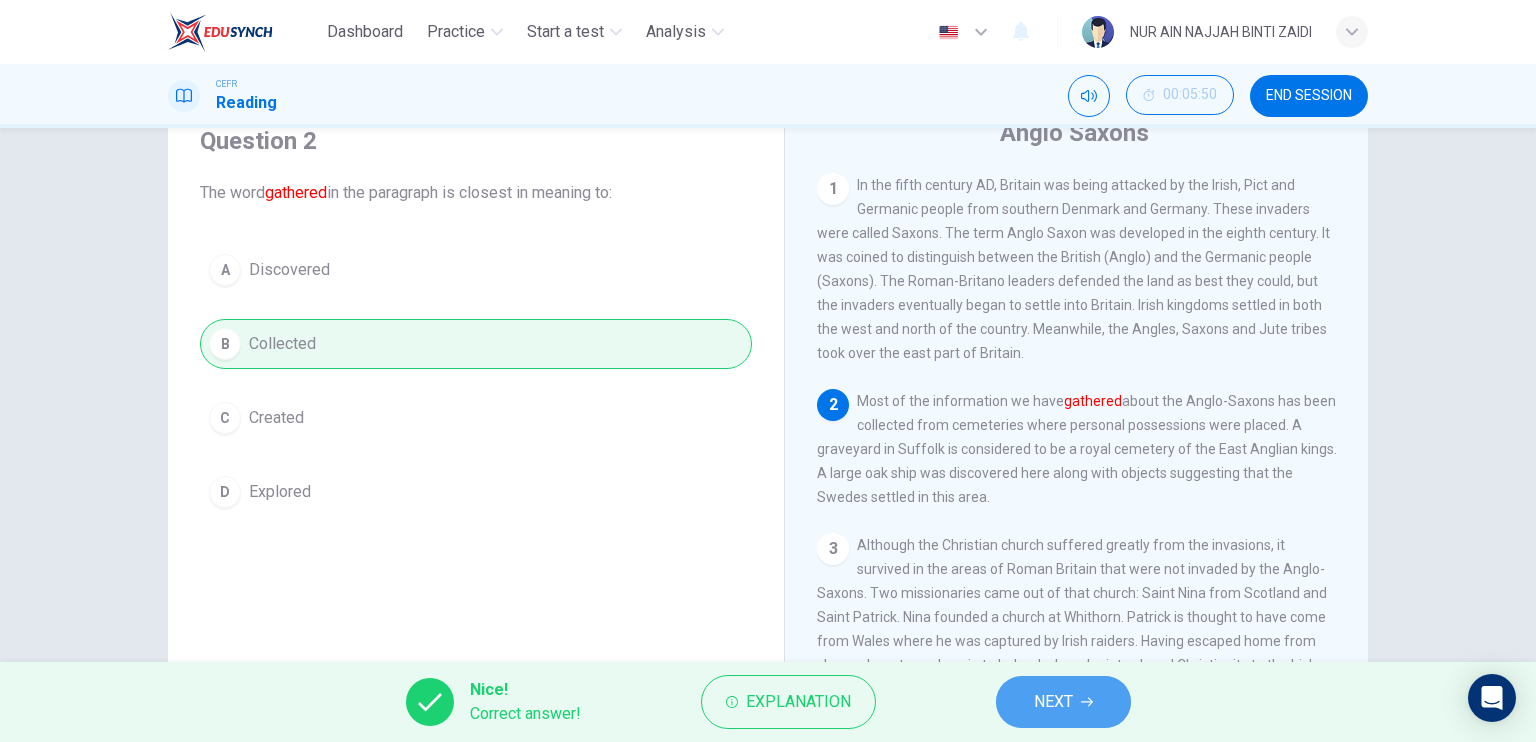 click on "NEXT" at bounding box center [1063, 702] 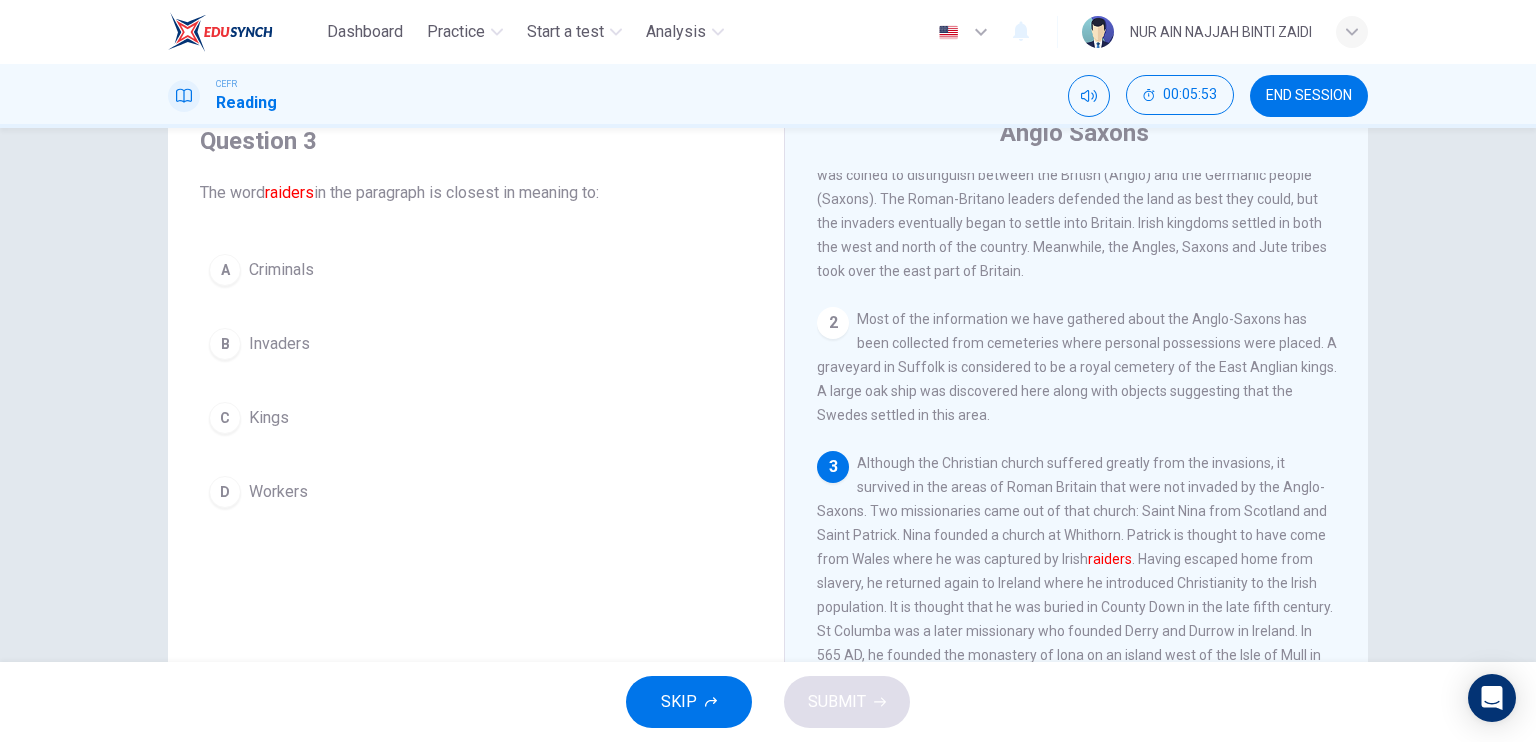 scroll, scrollTop: 104, scrollLeft: 0, axis: vertical 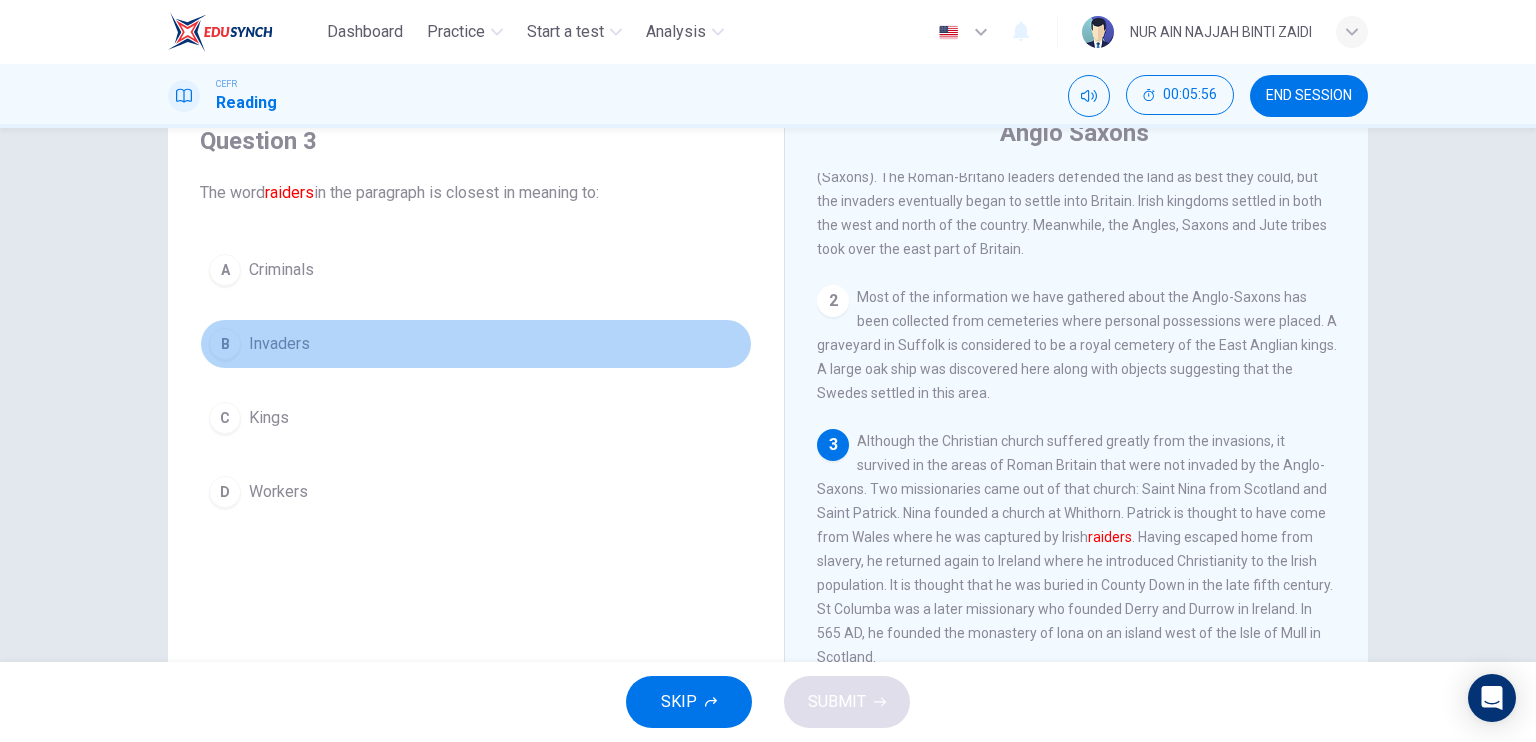 click on "B" at bounding box center (225, 270) 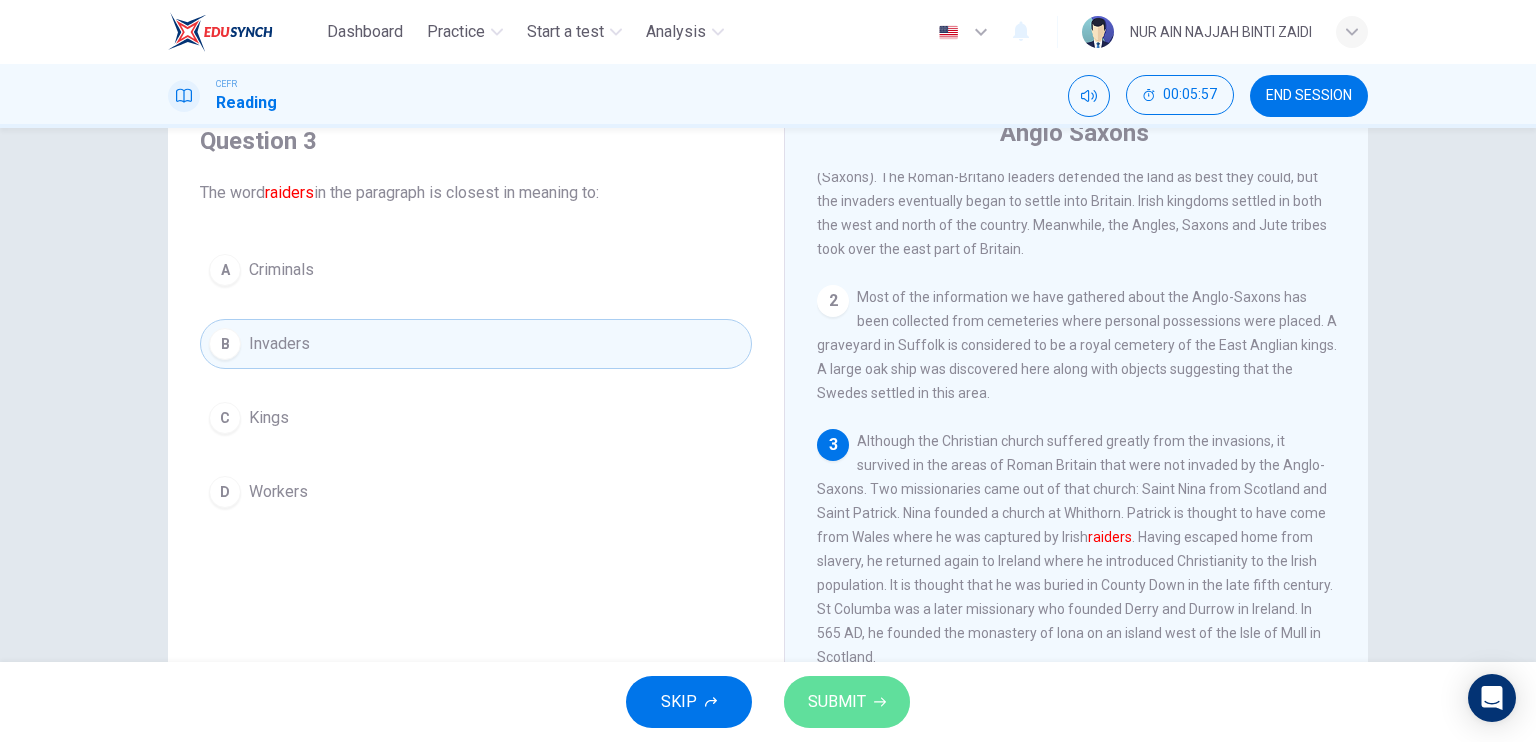 click on "SUBMIT" at bounding box center [837, 702] 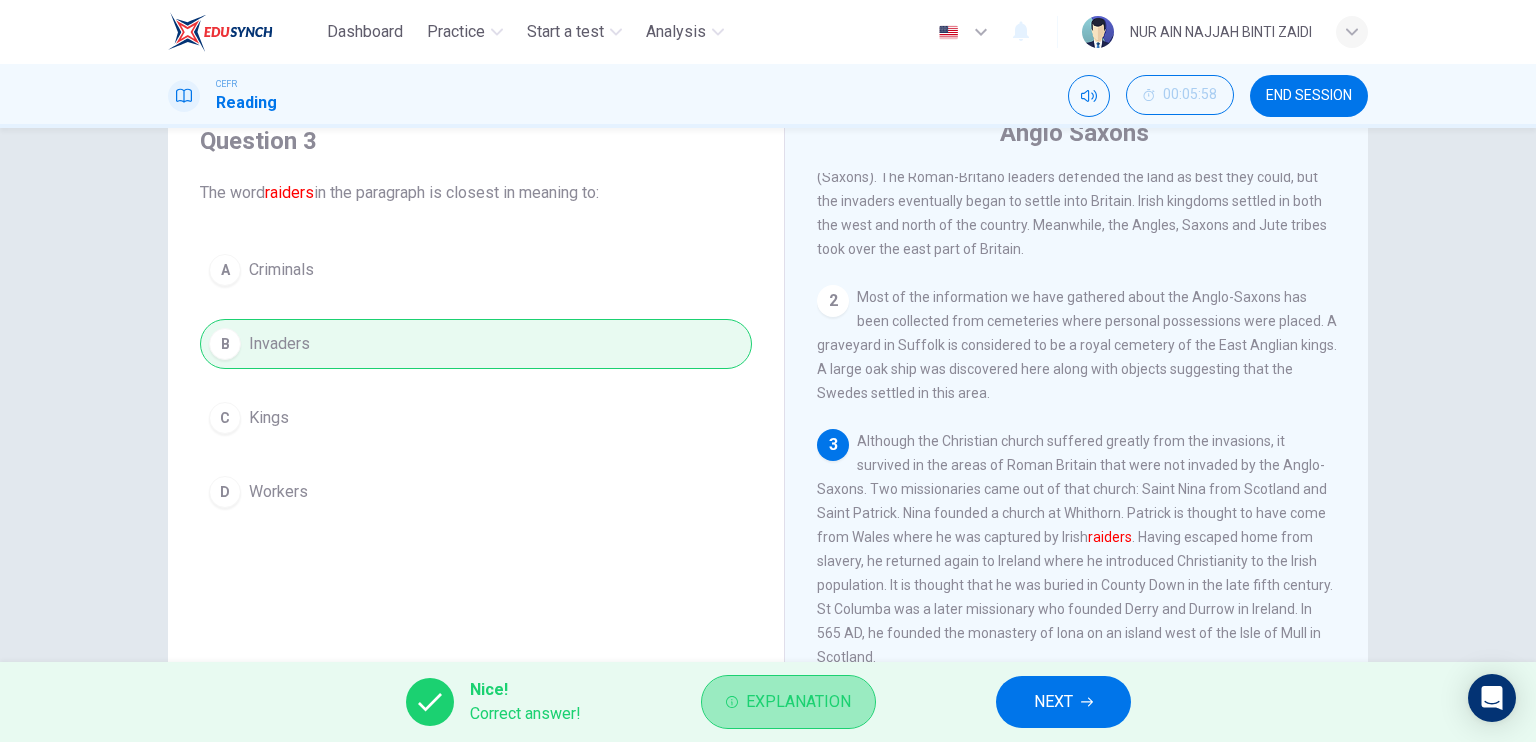 click on "Explanation" at bounding box center [798, 702] 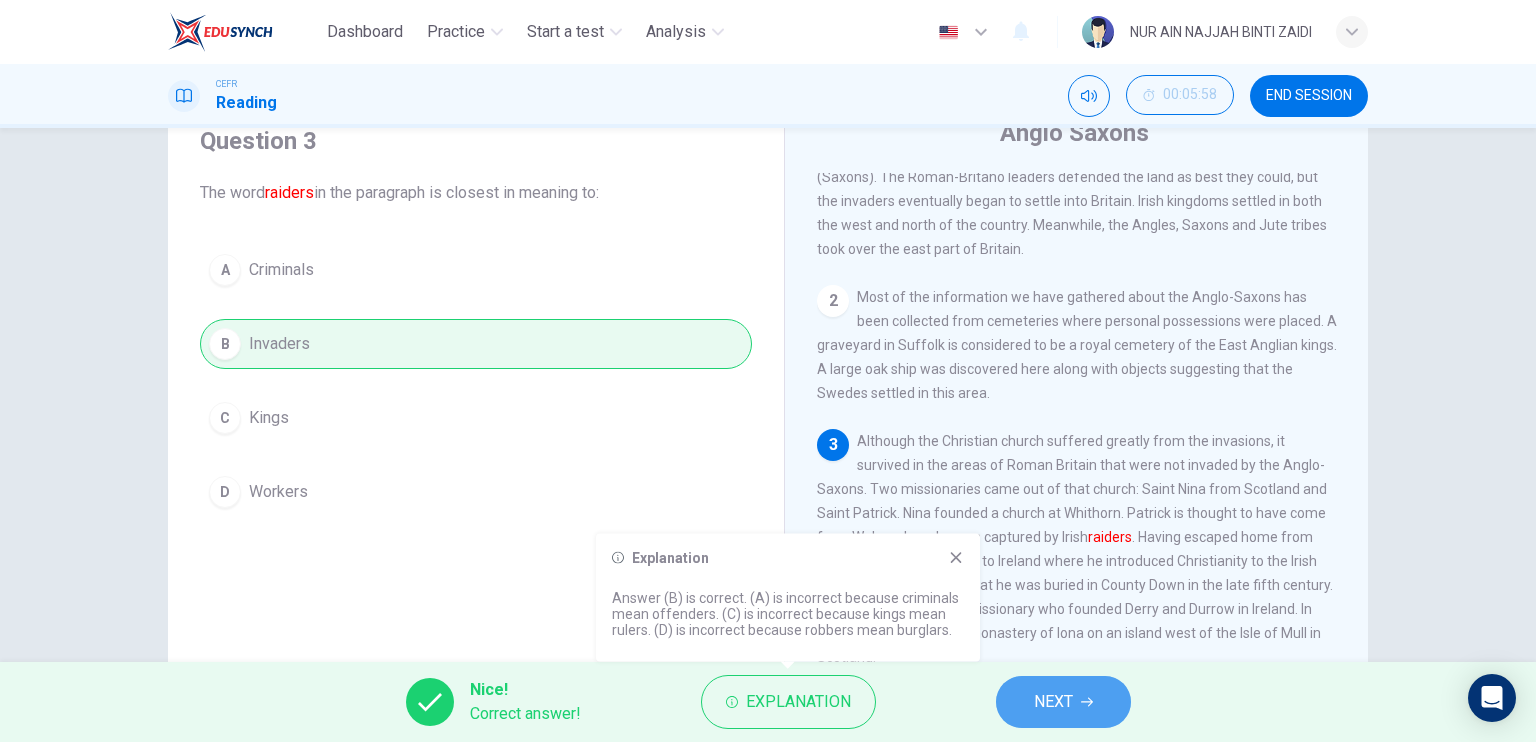 click on "NEXT" at bounding box center (1063, 702) 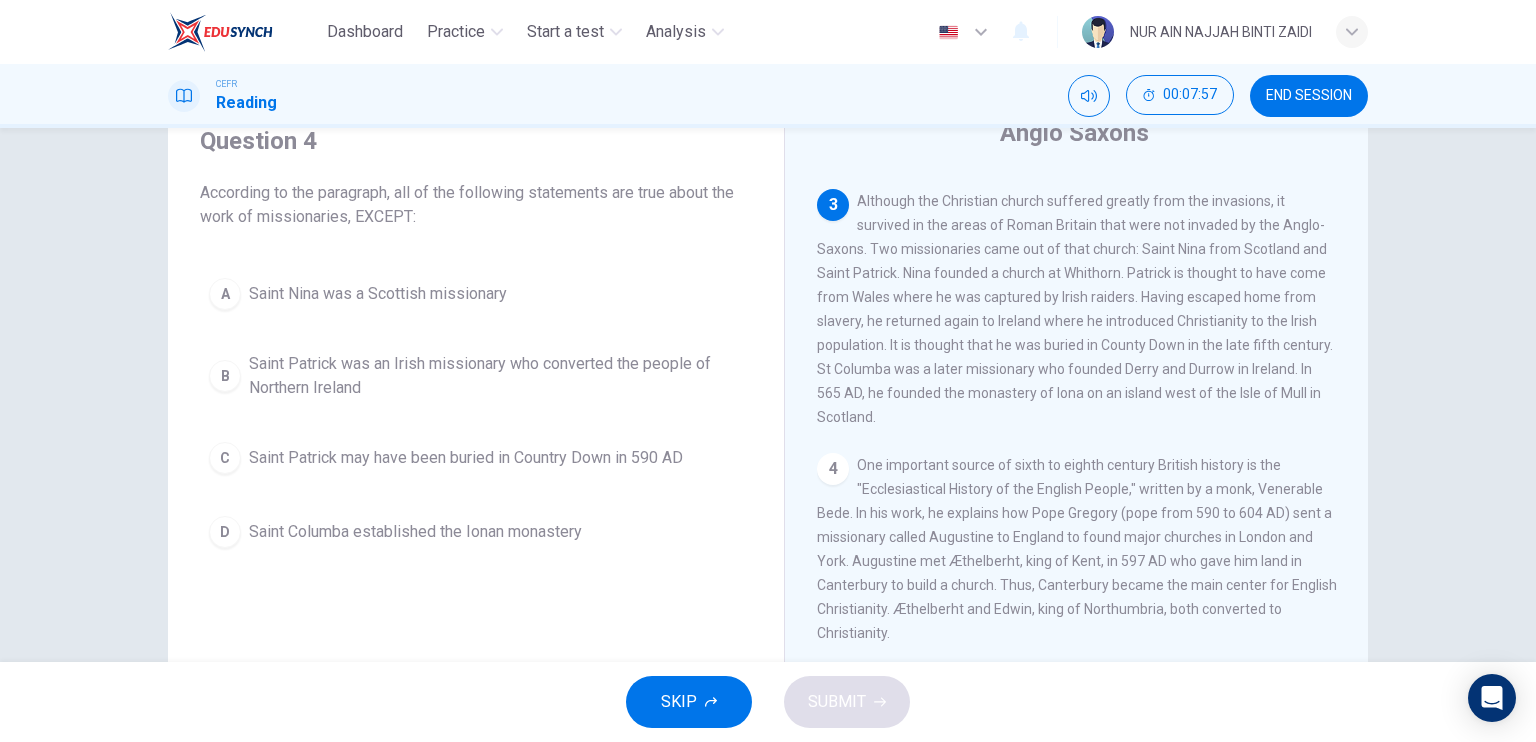 scroll, scrollTop: 343, scrollLeft: 0, axis: vertical 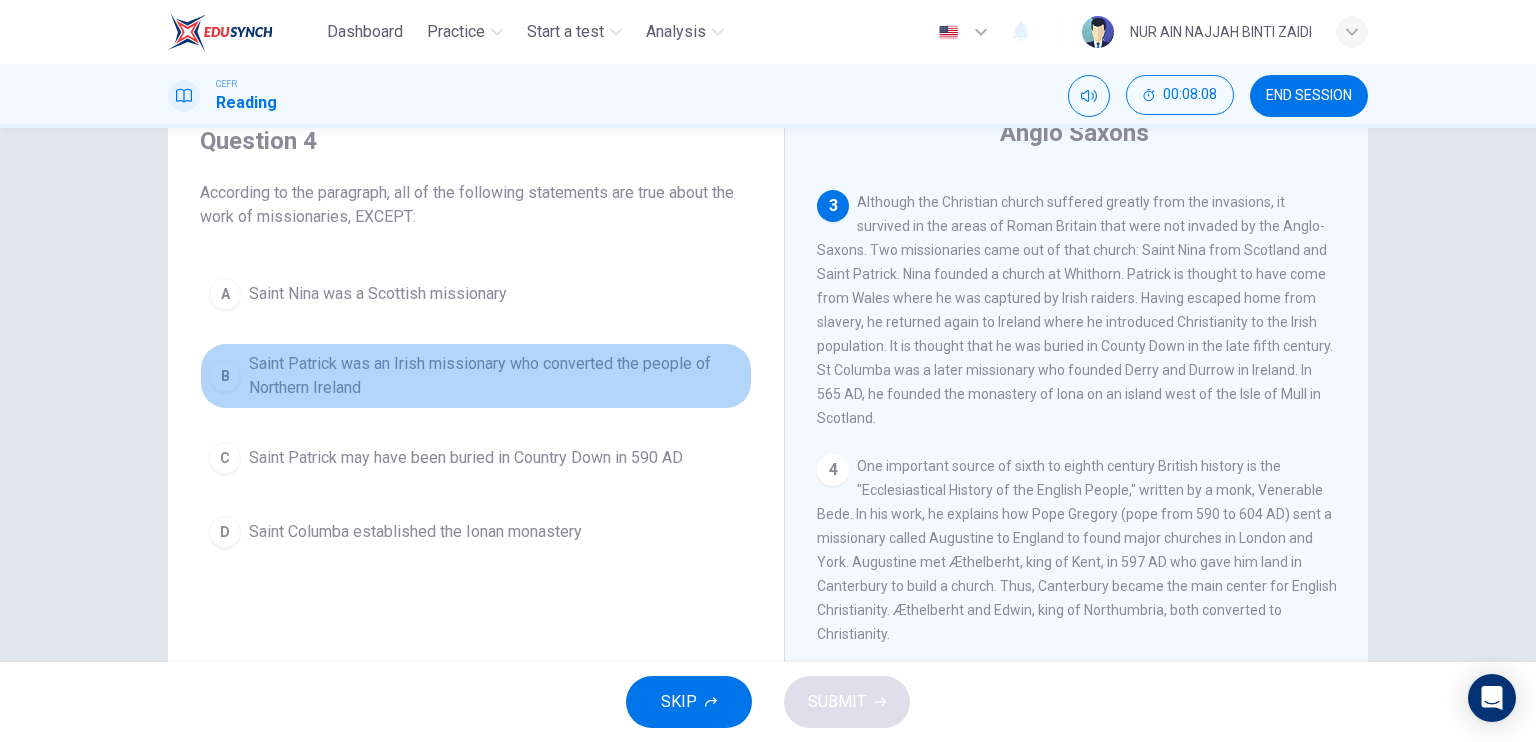 click on "B" at bounding box center (225, 294) 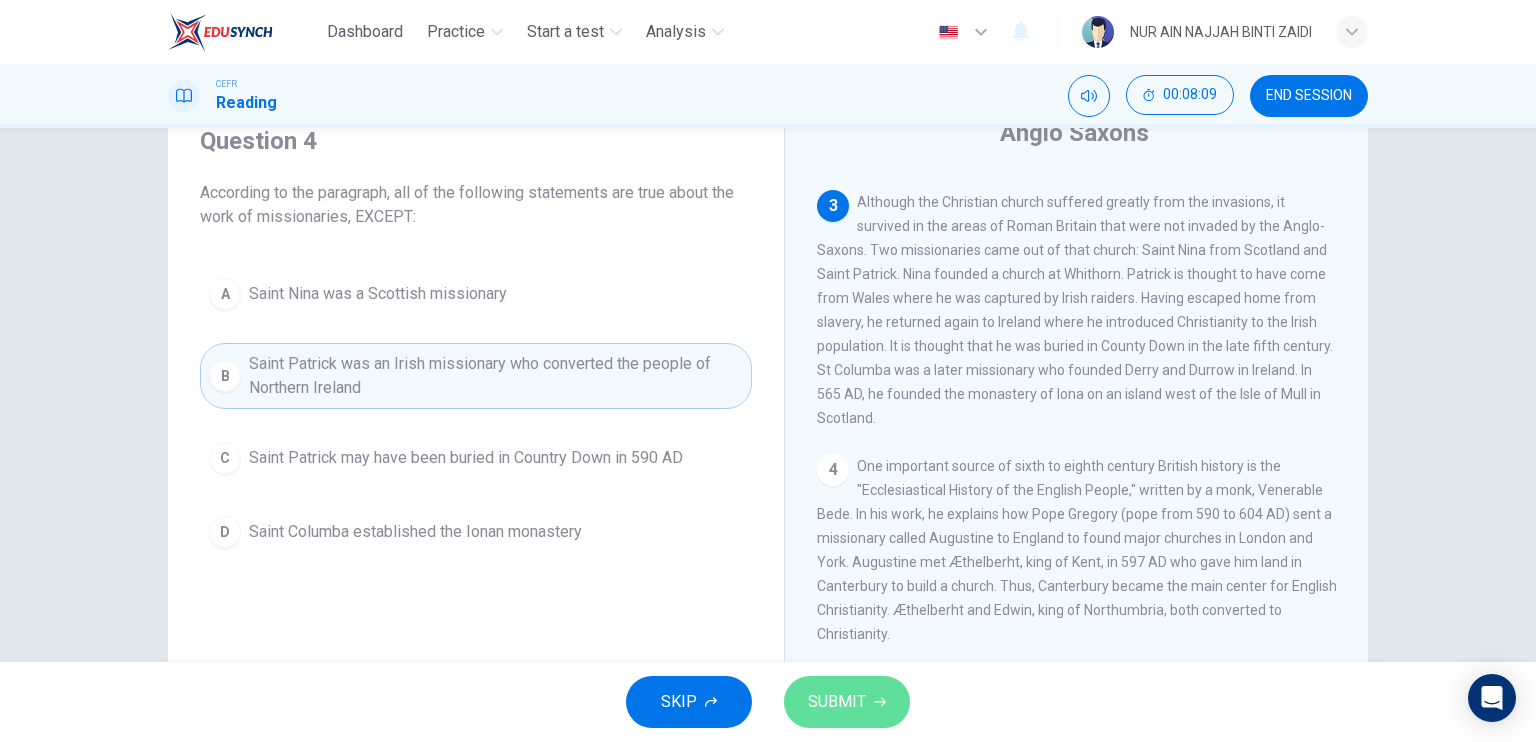 click on "SUBMIT" at bounding box center [847, 702] 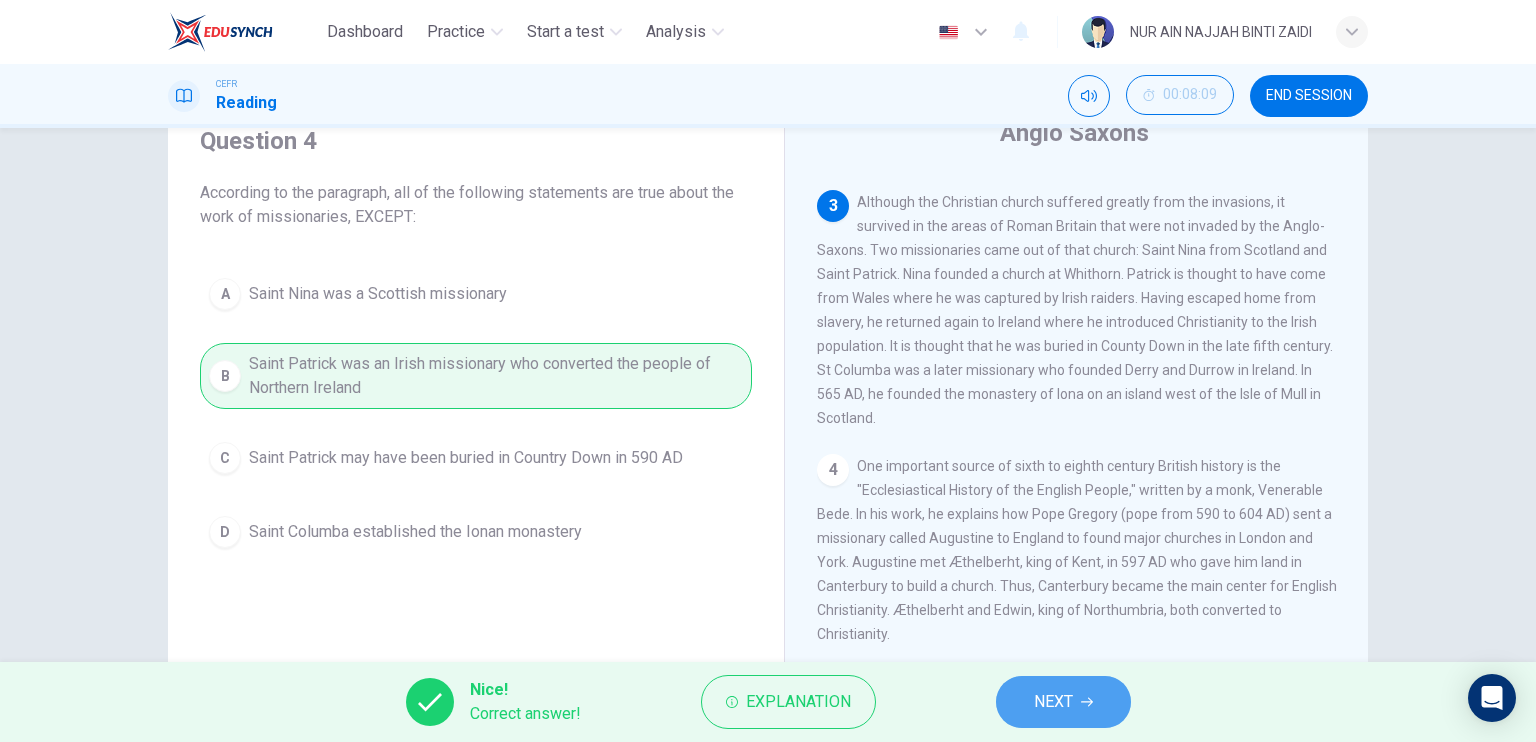 click on "NEXT" at bounding box center (1063, 702) 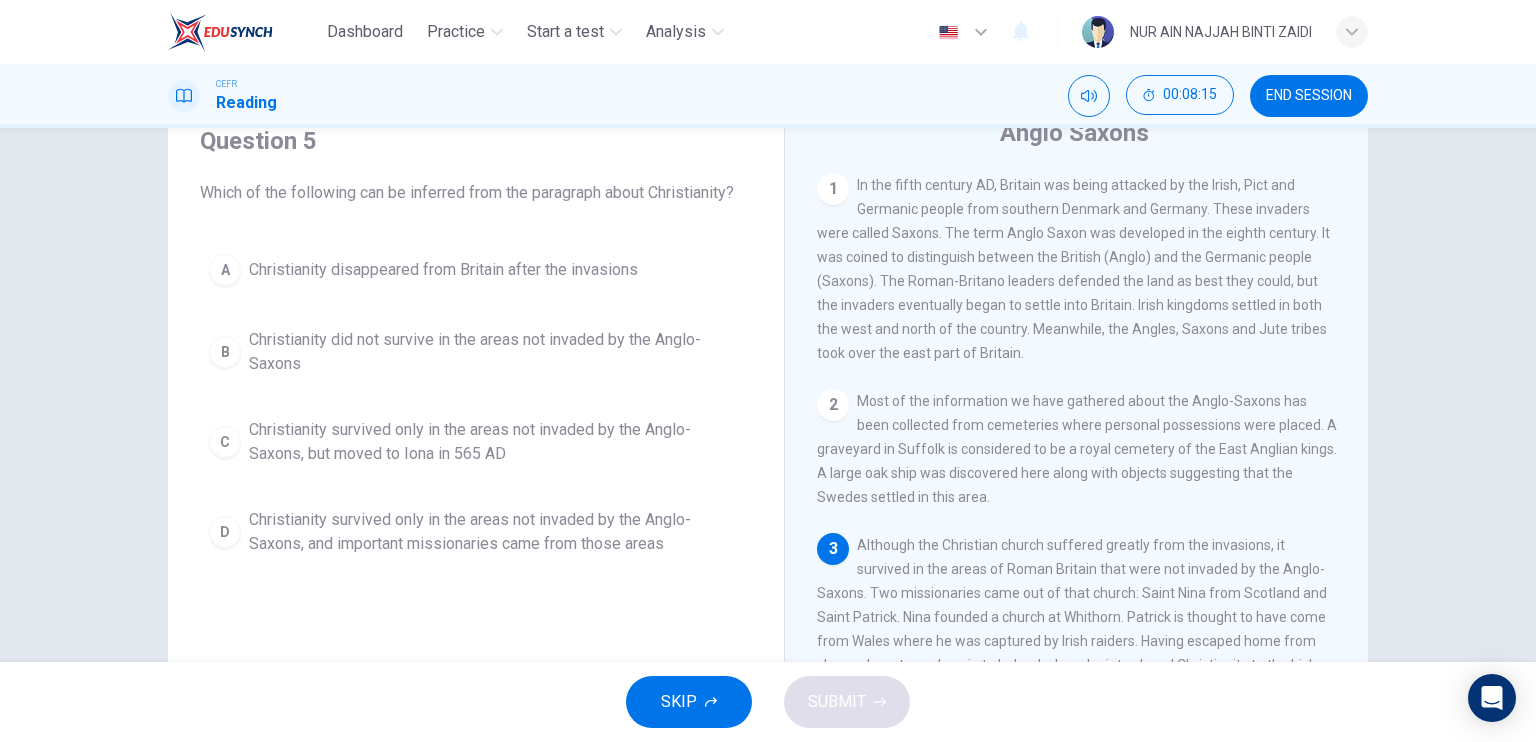 scroll, scrollTop: 256, scrollLeft: 0, axis: vertical 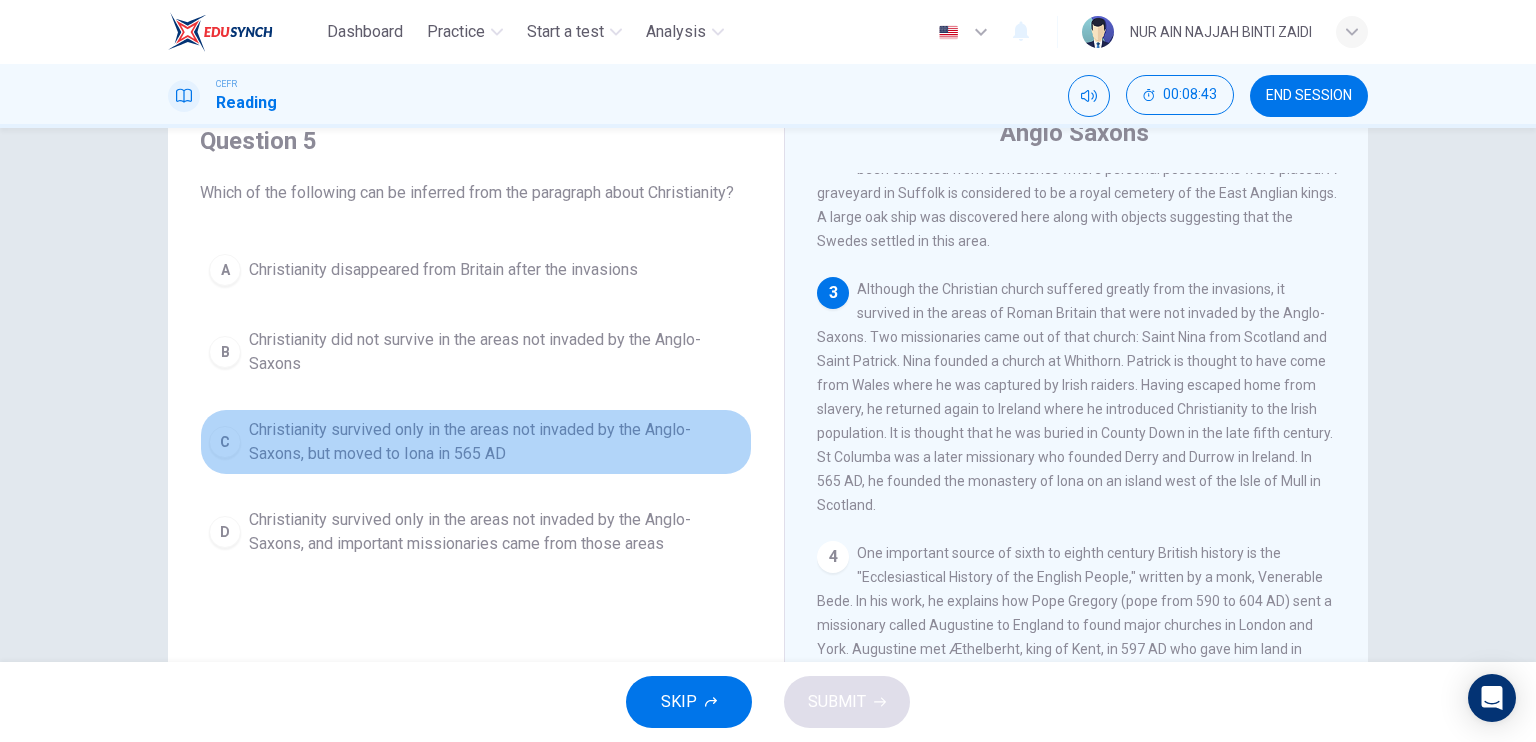 click on "C Christianity survived only in the areas not invaded by the Anglo-Saxons, but moved to Iona in 565 AD" at bounding box center (476, 442) 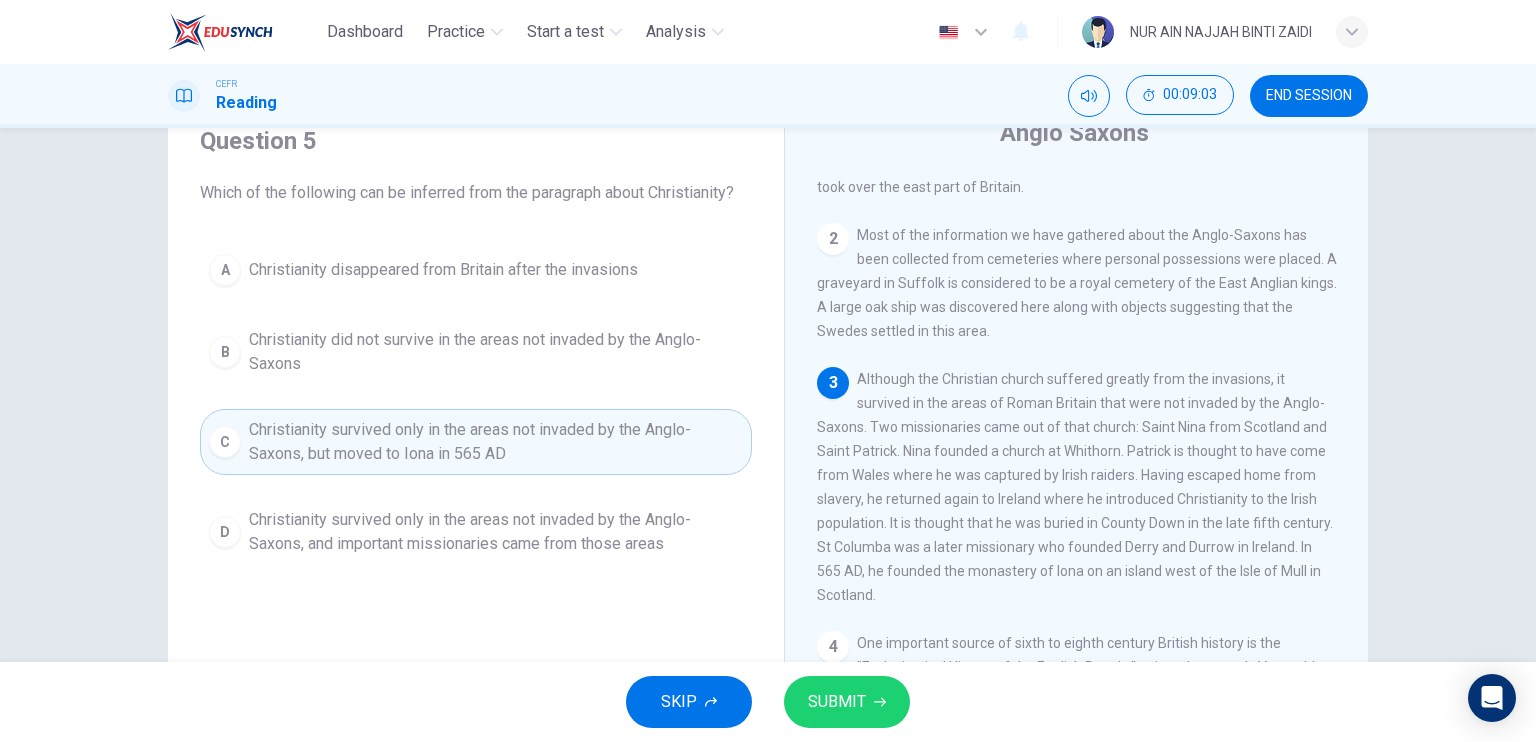 scroll, scrollTop: 170, scrollLeft: 0, axis: vertical 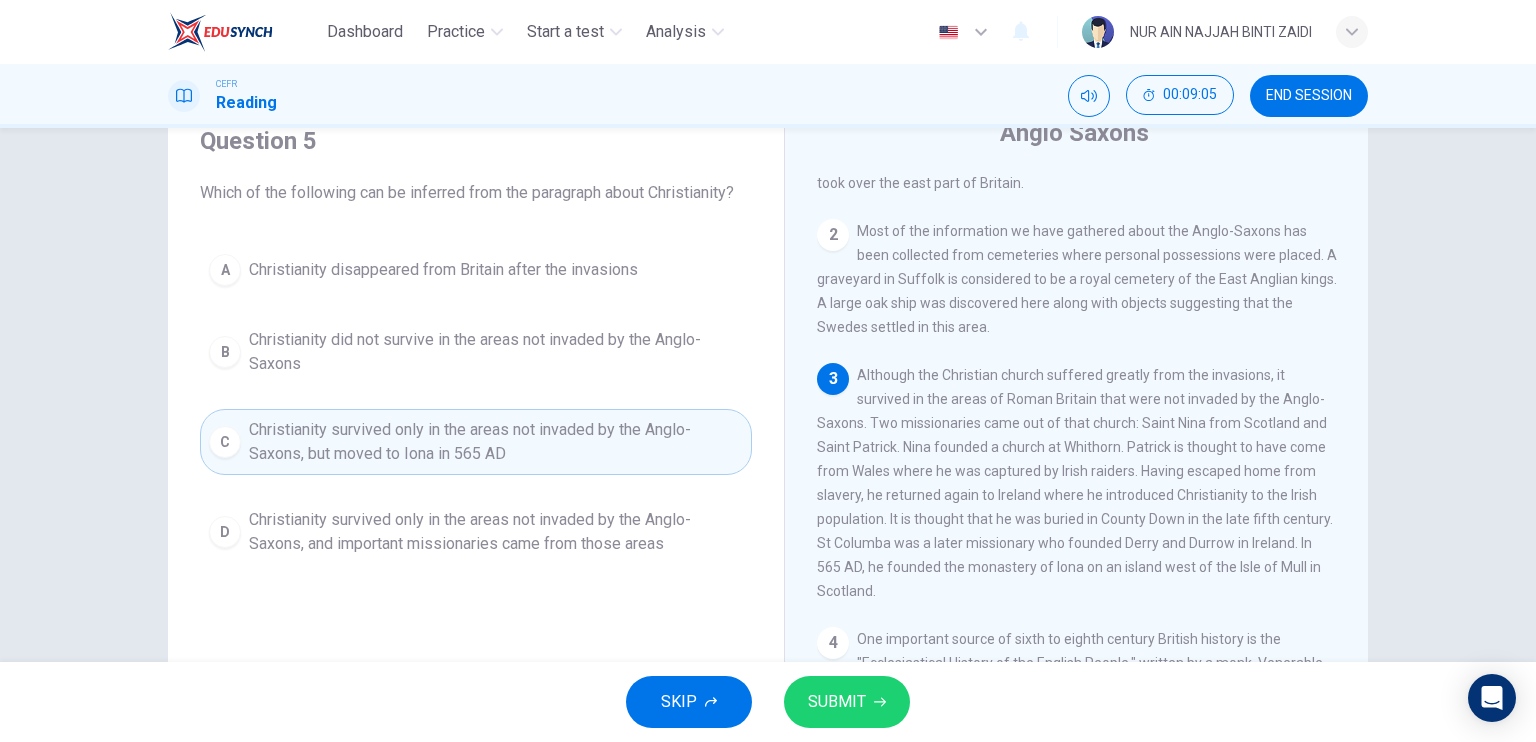 click on "Christianity survived only in the areas not invaded by the Anglo-Saxons, and important missionaries came from those areas" at bounding box center (443, 270) 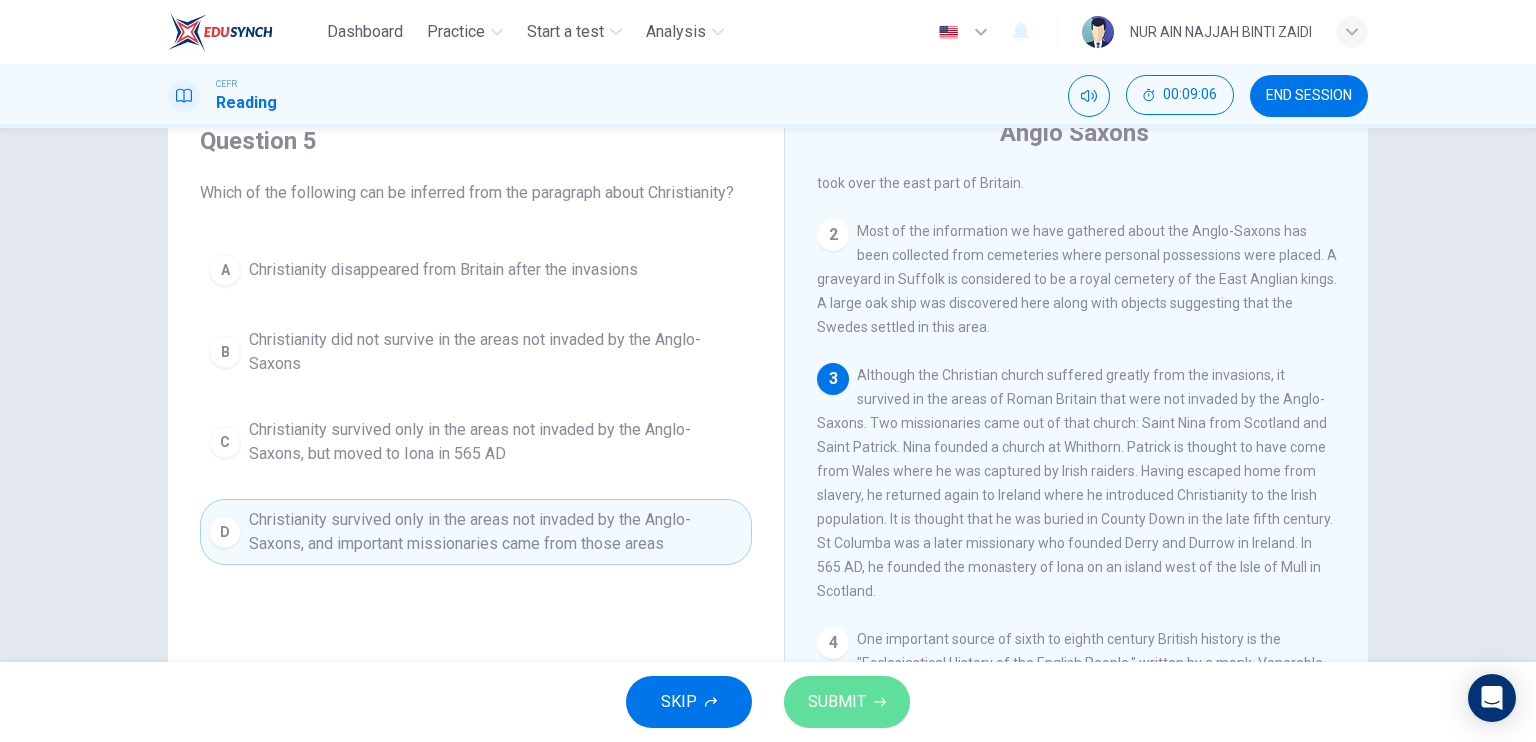 click on "SUBMIT" at bounding box center [847, 702] 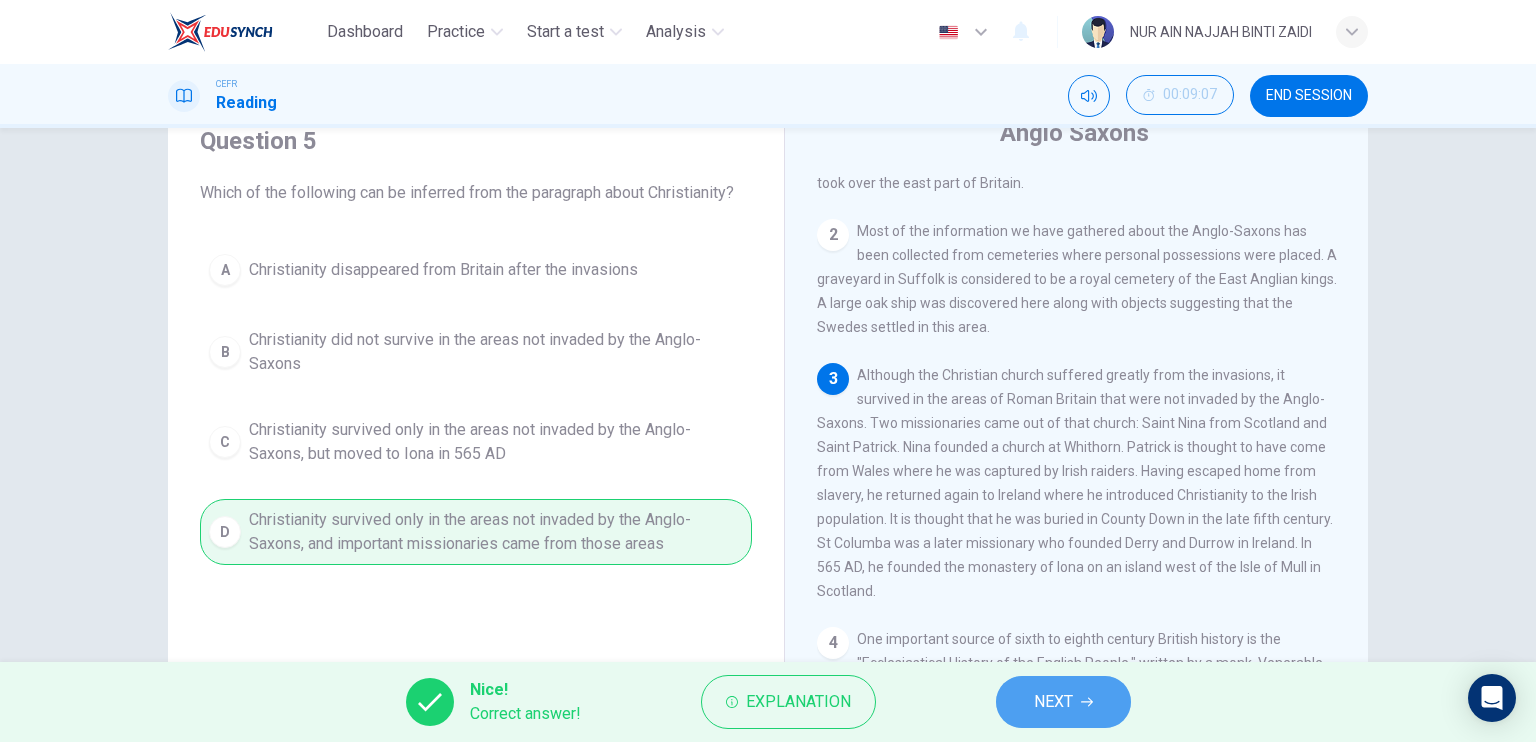 click on "NEXT" at bounding box center (1053, 702) 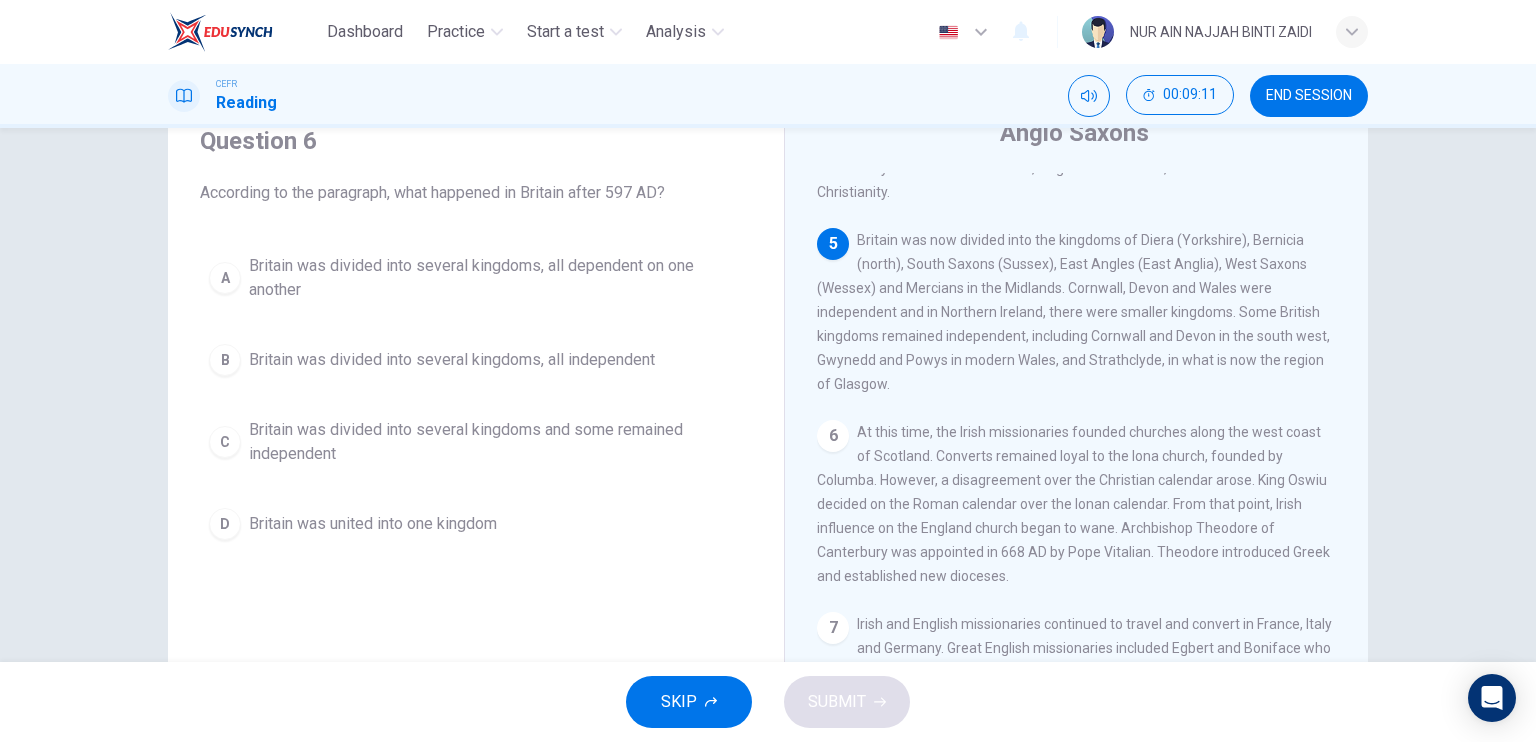 scroll, scrollTop: 825, scrollLeft: 0, axis: vertical 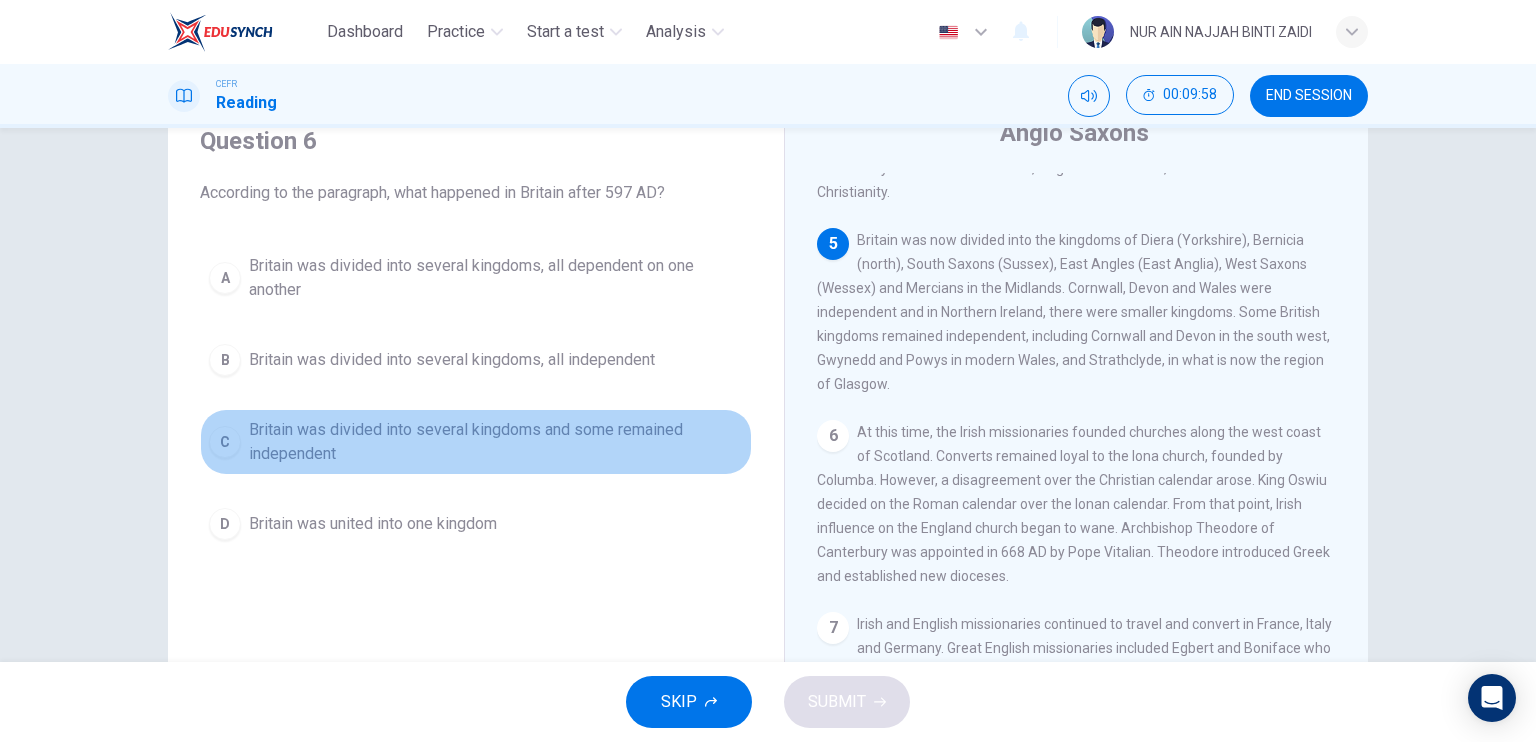 click on "Britain was divided into several kingdoms and some remained independent" at bounding box center (496, 278) 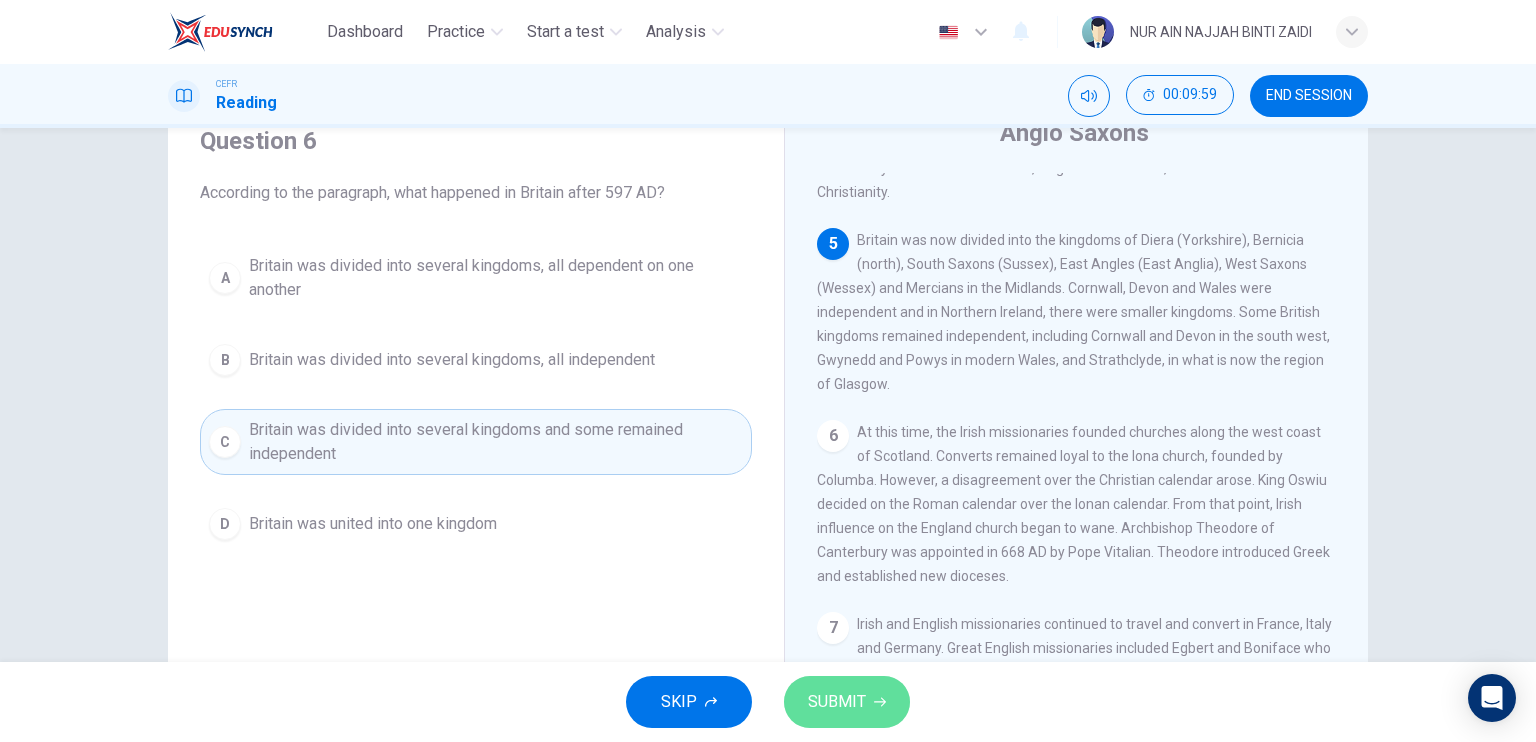 click on "SUBMIT" at bounding box center (847, 702) 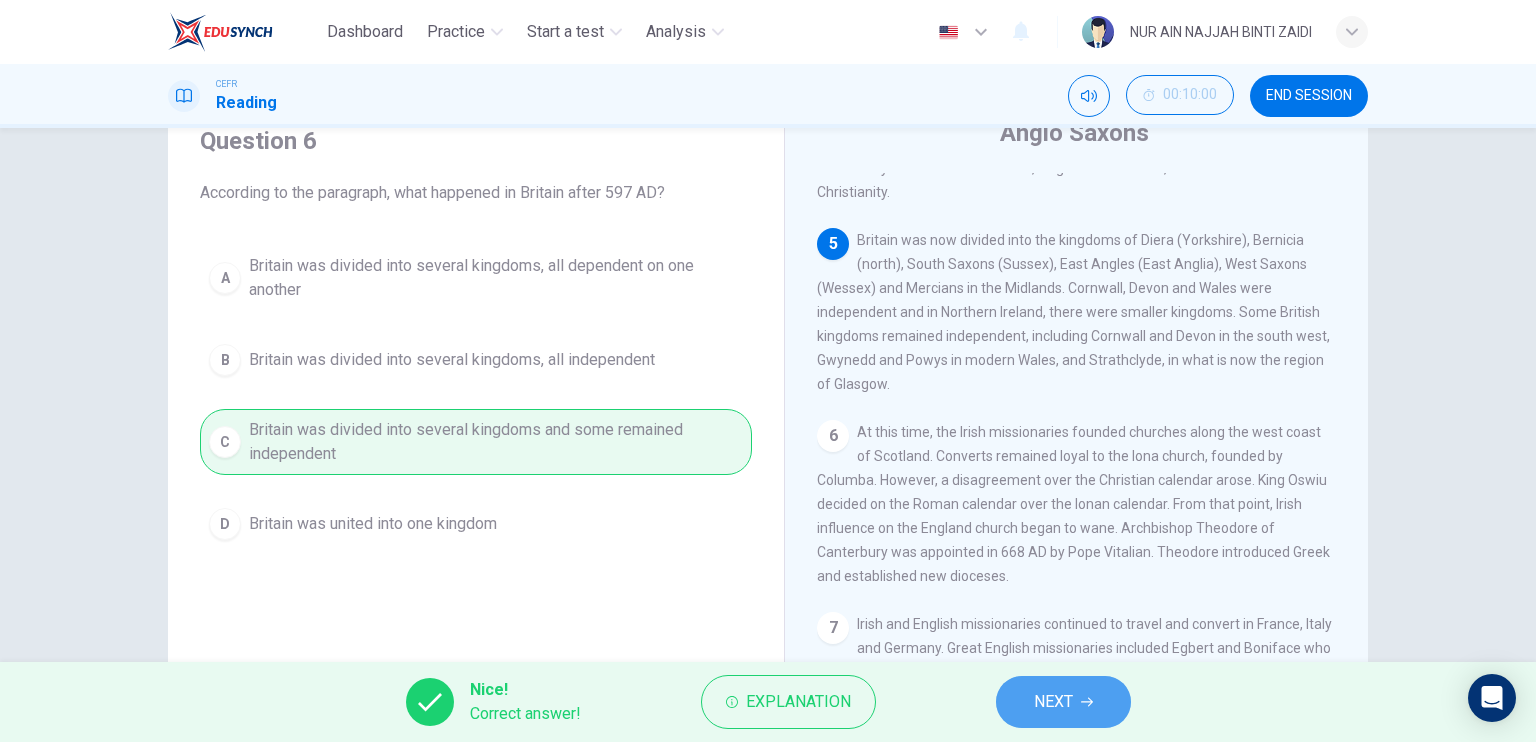 click on "NEXT" at bounding box center [1063, 702] 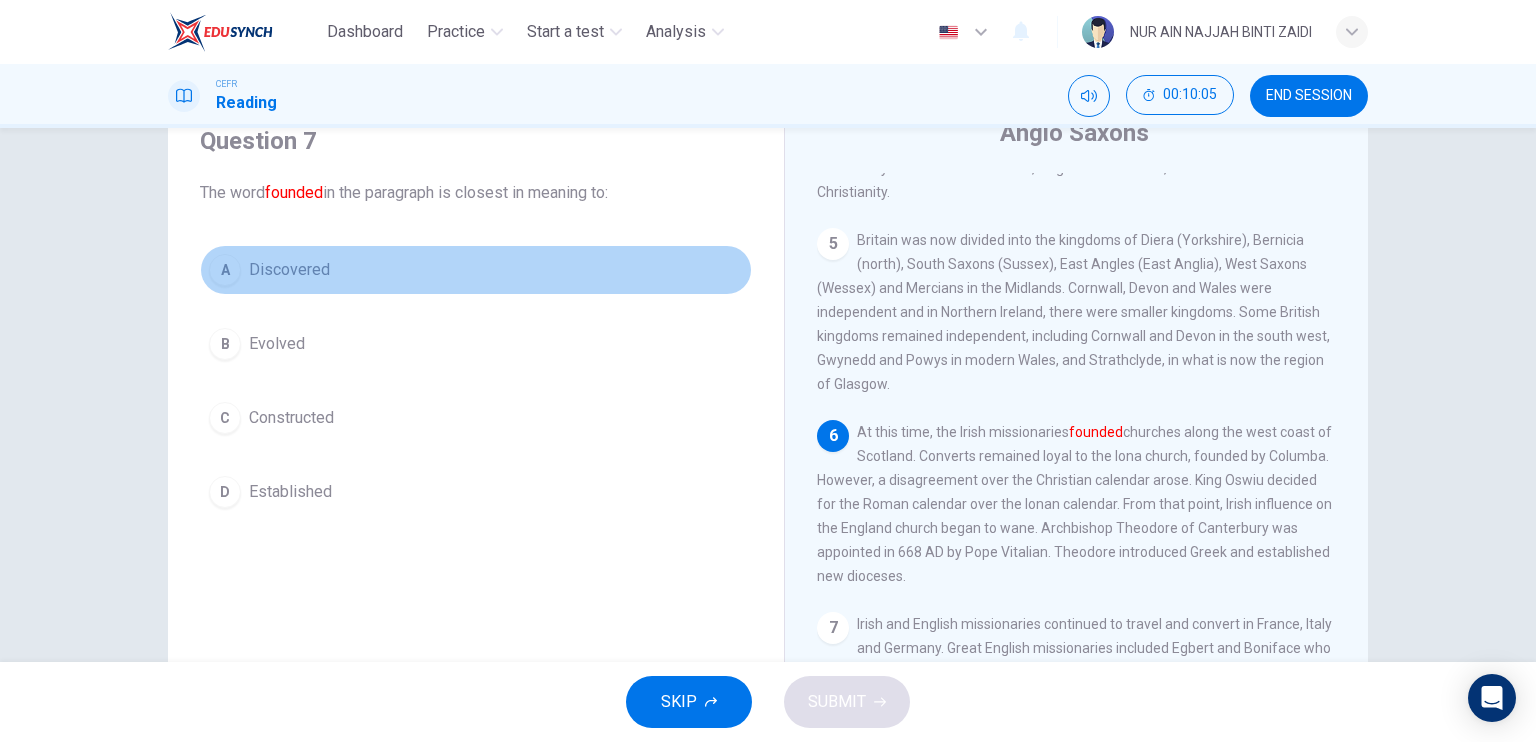 click on "Discovered" at bounding box center [289, 270] 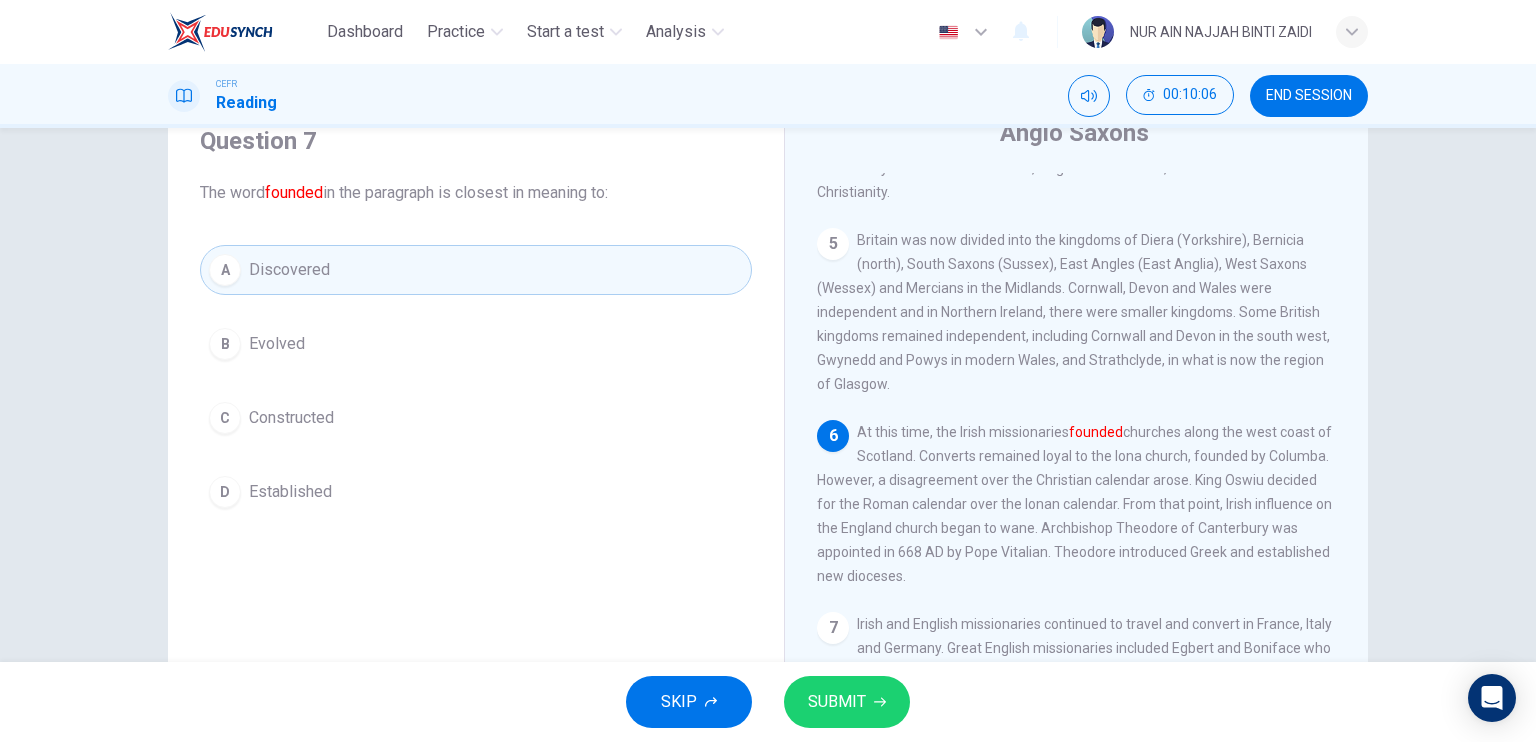 click on "SUBMIT" at bounding box center [847, 702] 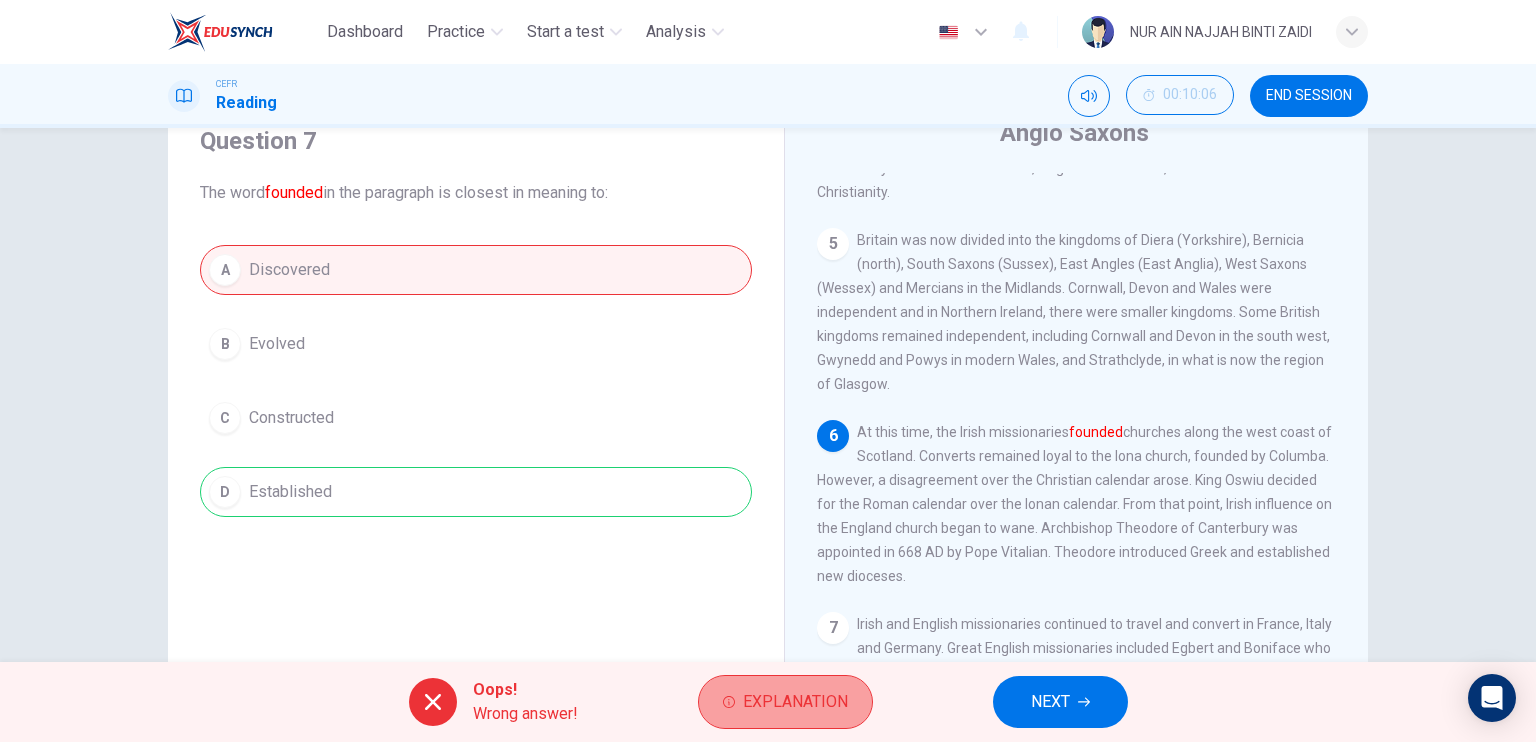 click on "Explanation" at bounding box center (795, 702) 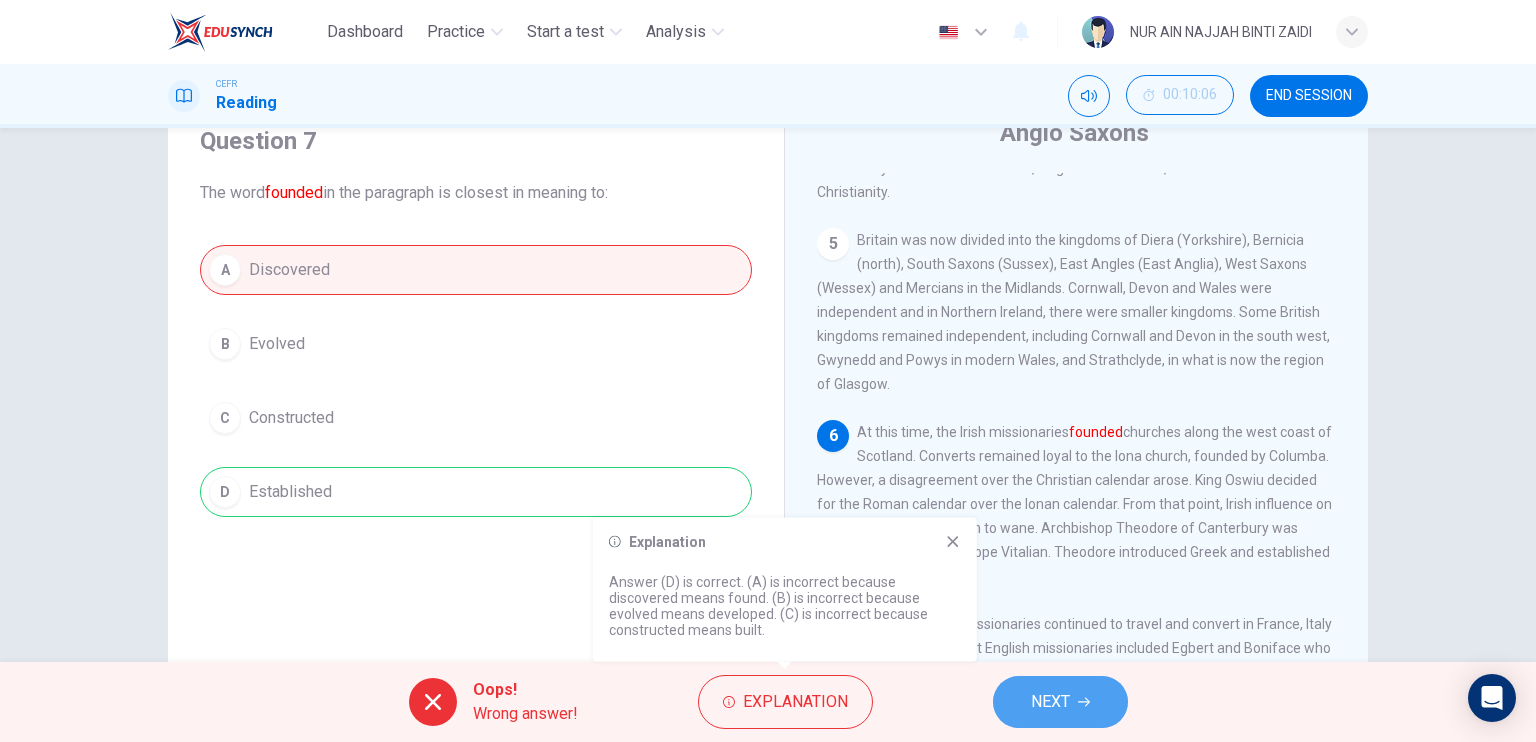 click on "NEXT" at bounding box center [1060, 702] 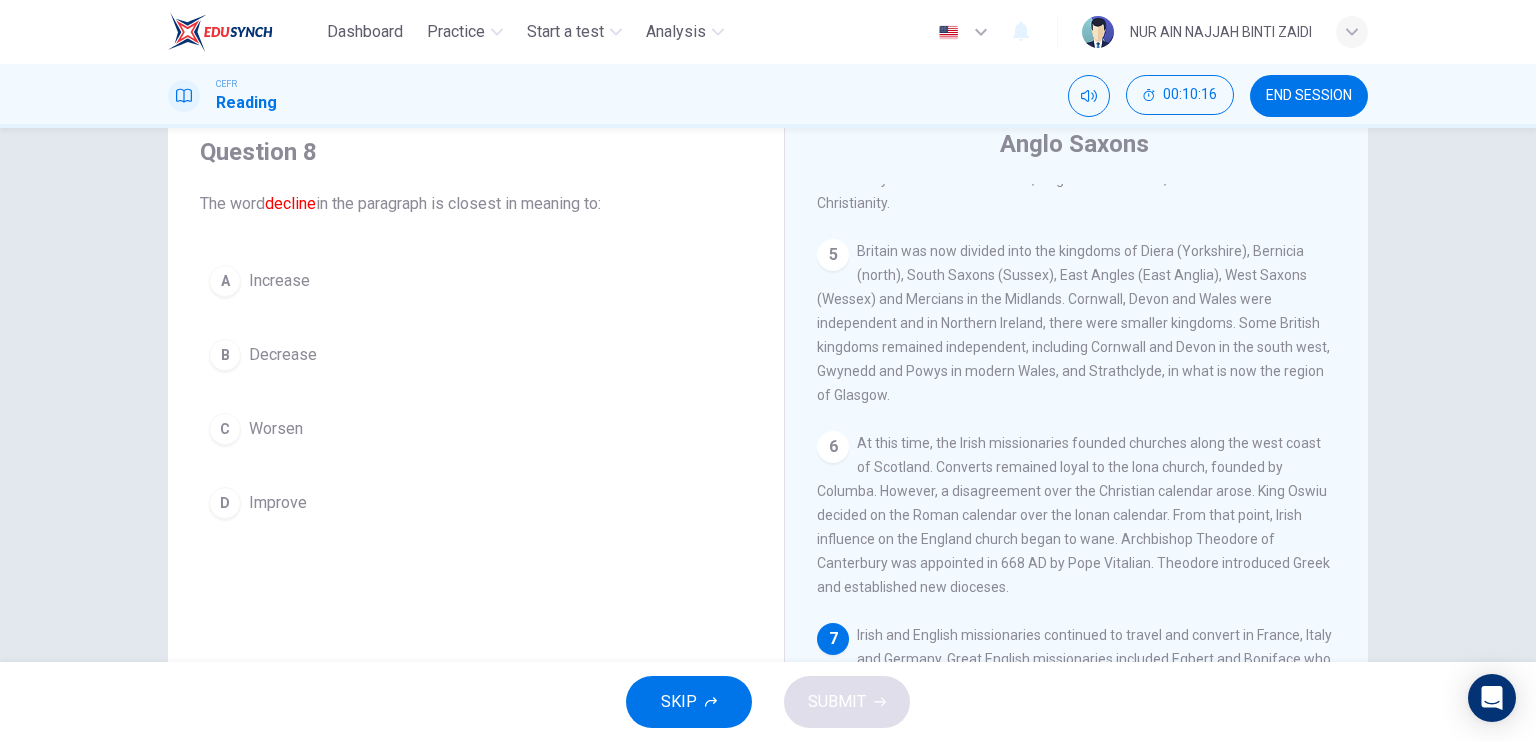 scroll, scrollTop: 120, scrollLeft: 0, axis: vertical 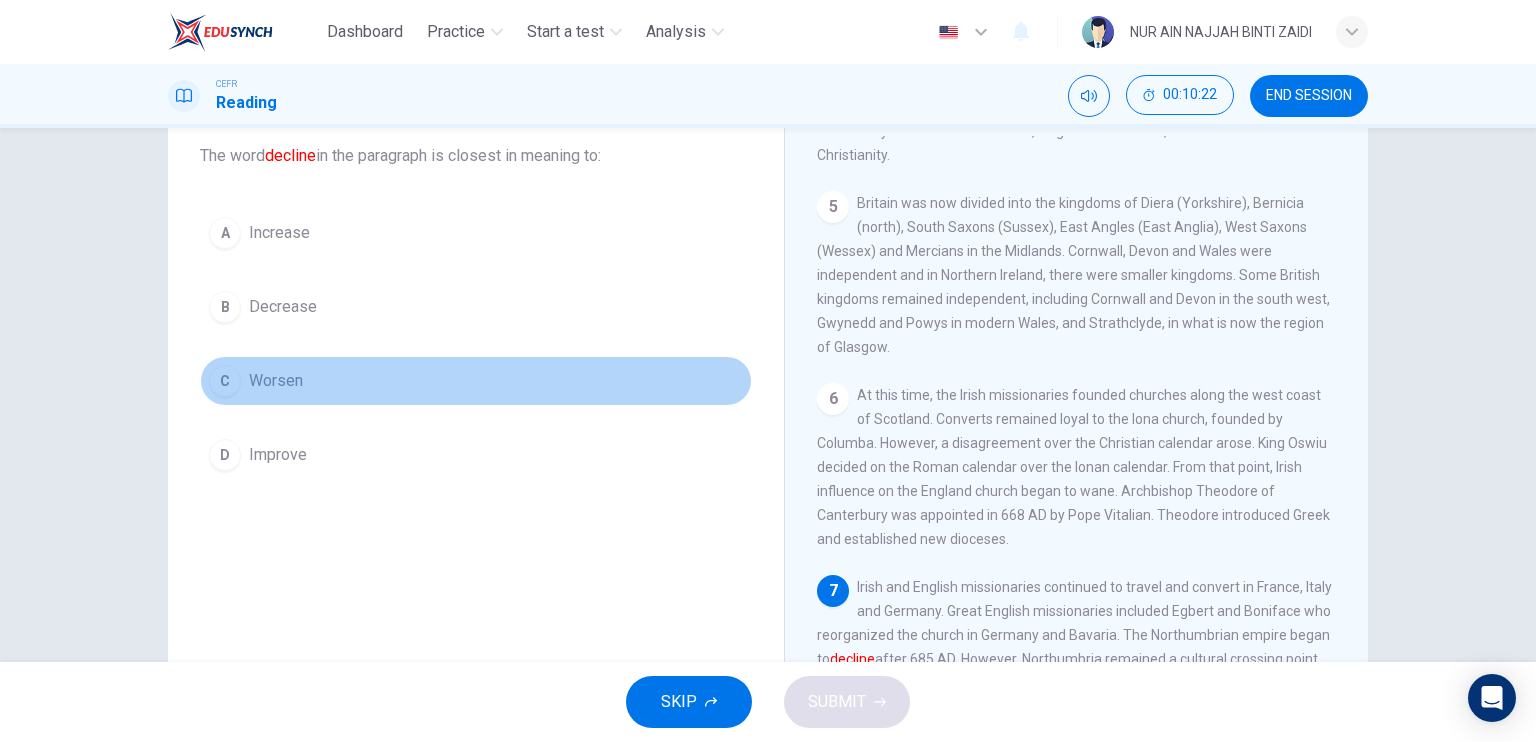 click on "C Worsen" at bounding box center [476, 381] 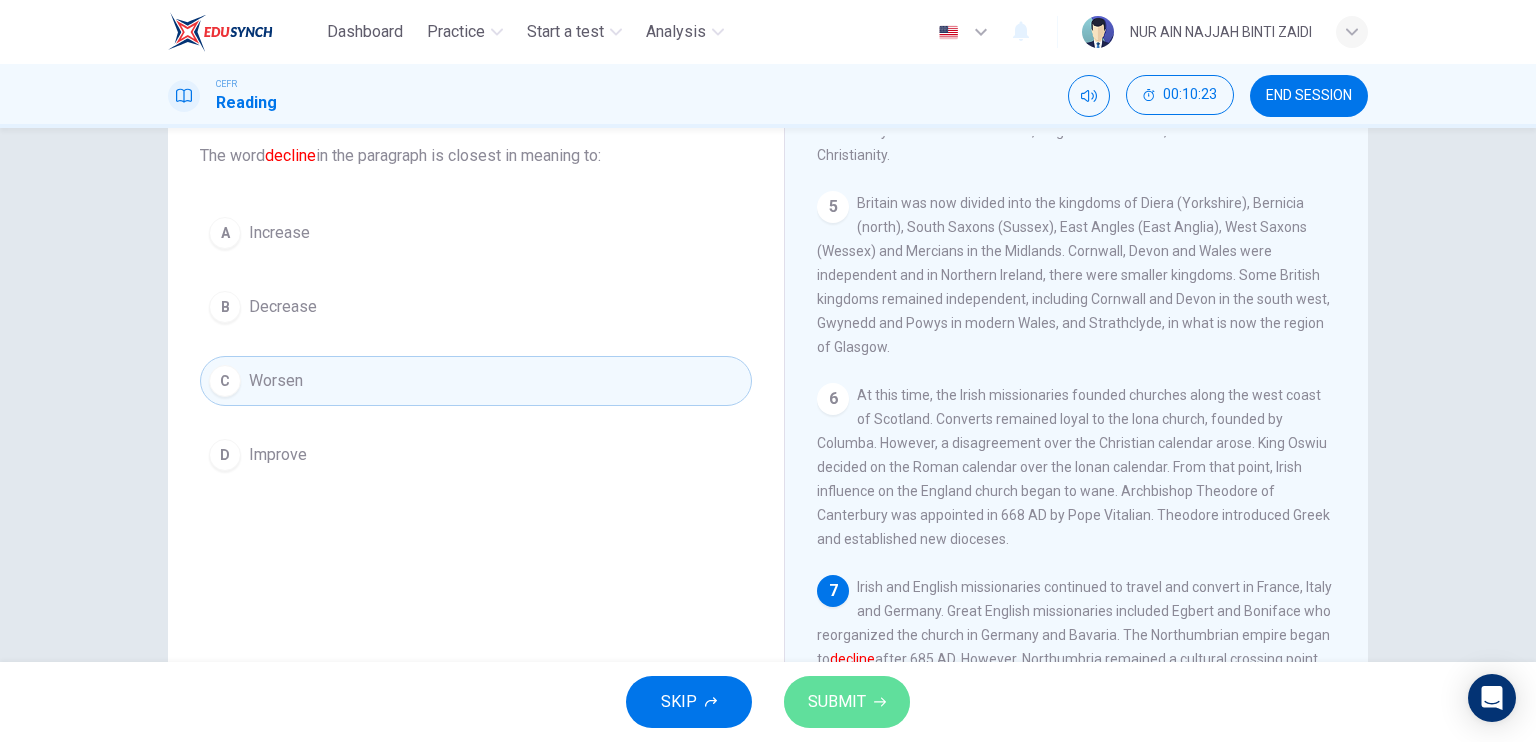 click on "SUBMIT" at bounding box center (847, 702) 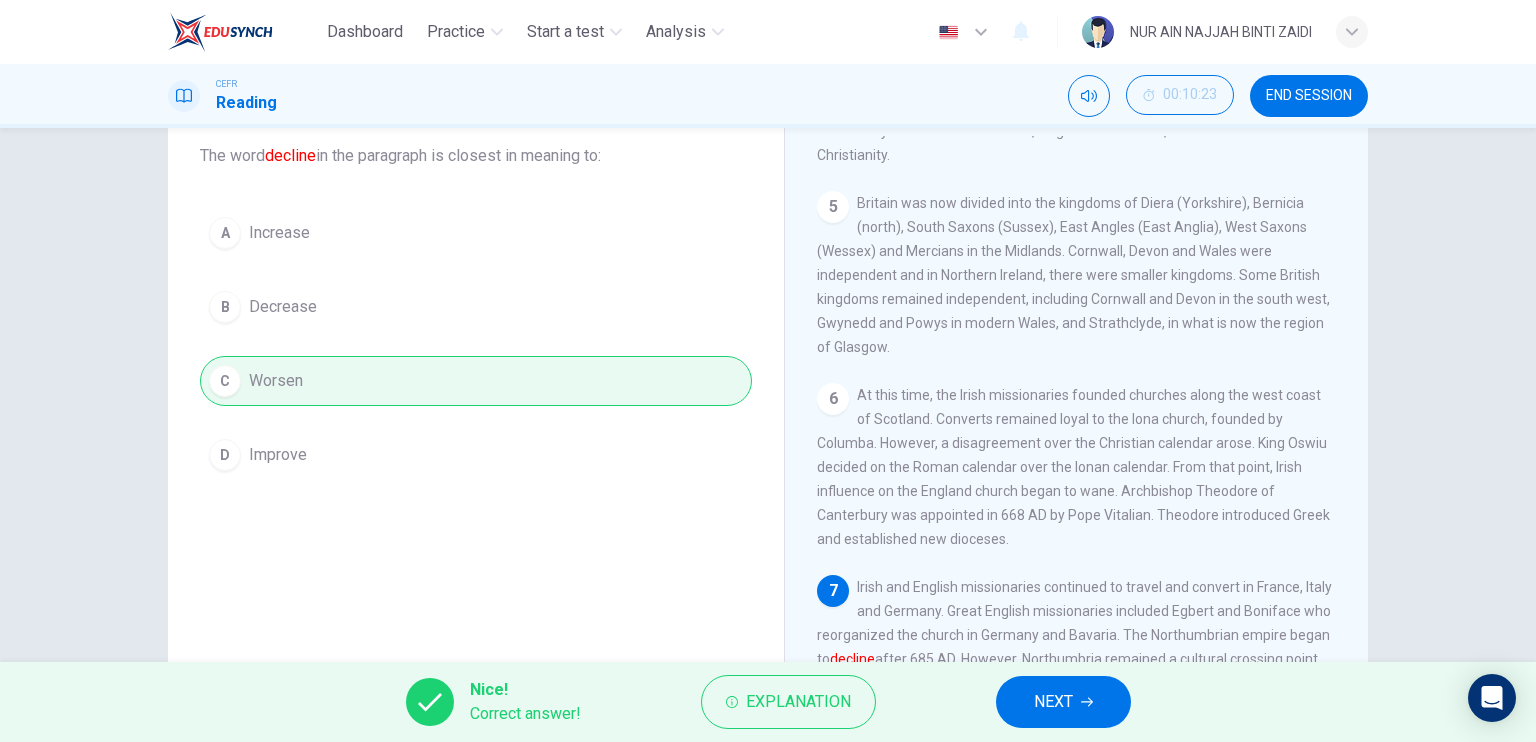 click on "Nice! Correct answer! Explanation NEXT" at bounding box center [768, 702] 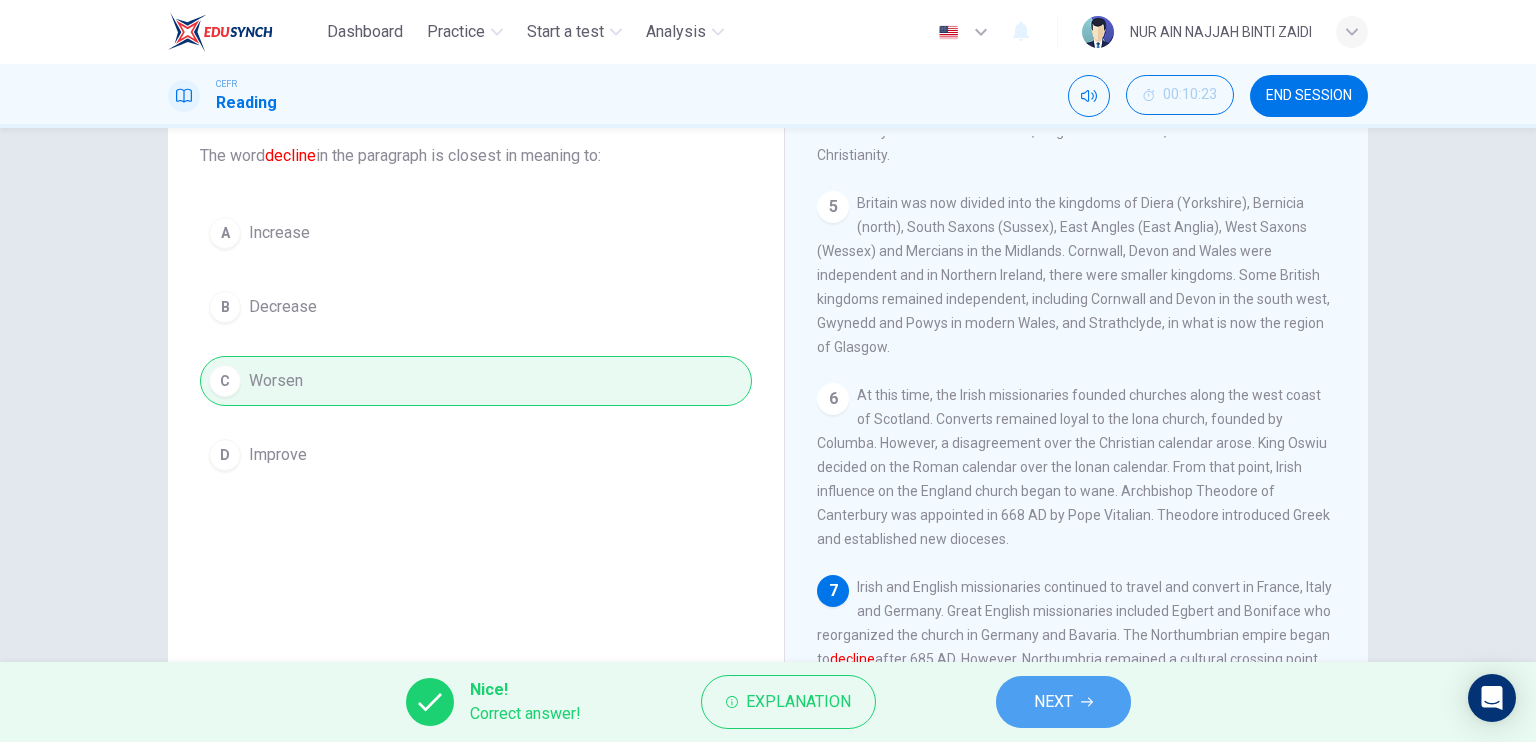 click on "NEXT" at bounding box center [1053, 702] 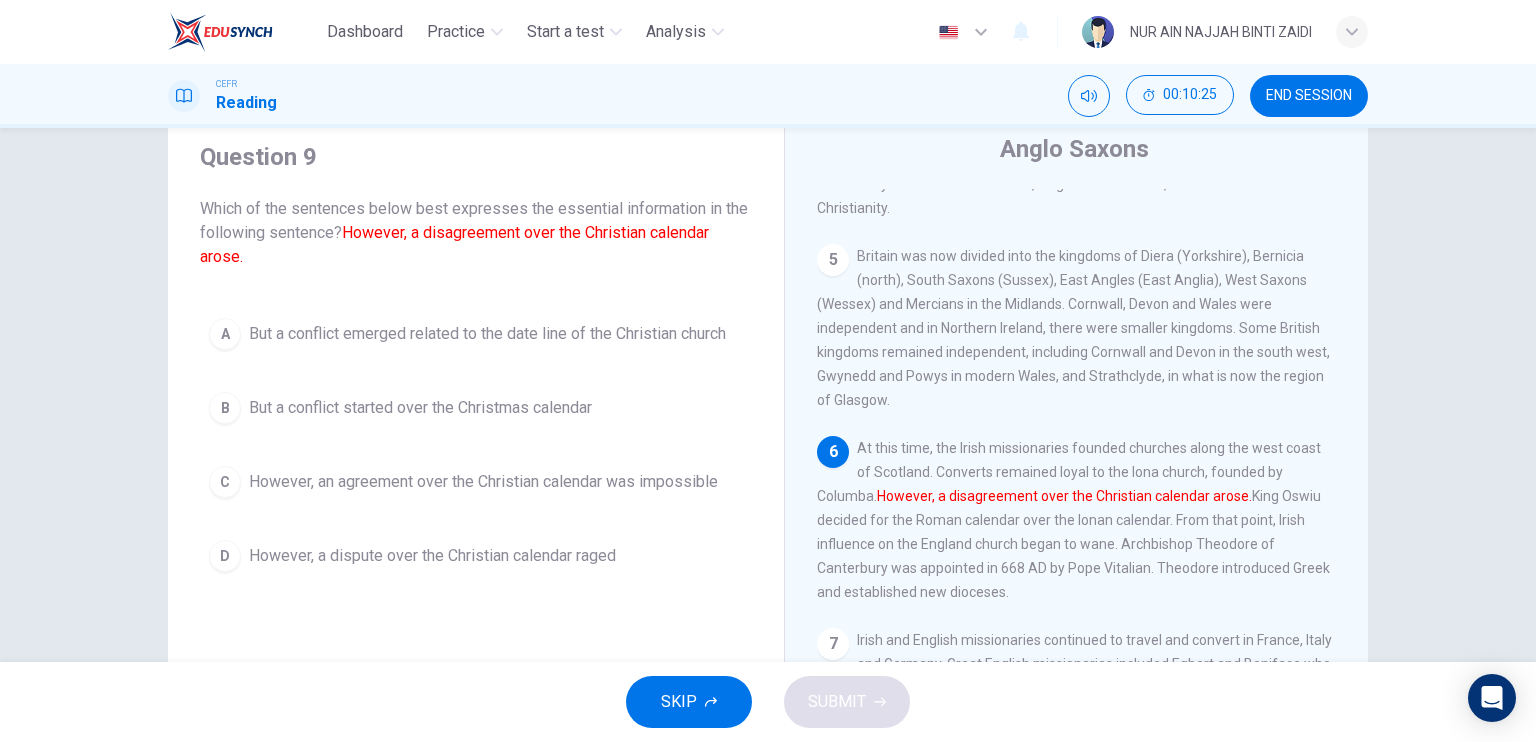 scroll, scrollTop: 56, scrollLeft: 0, axis: vertical 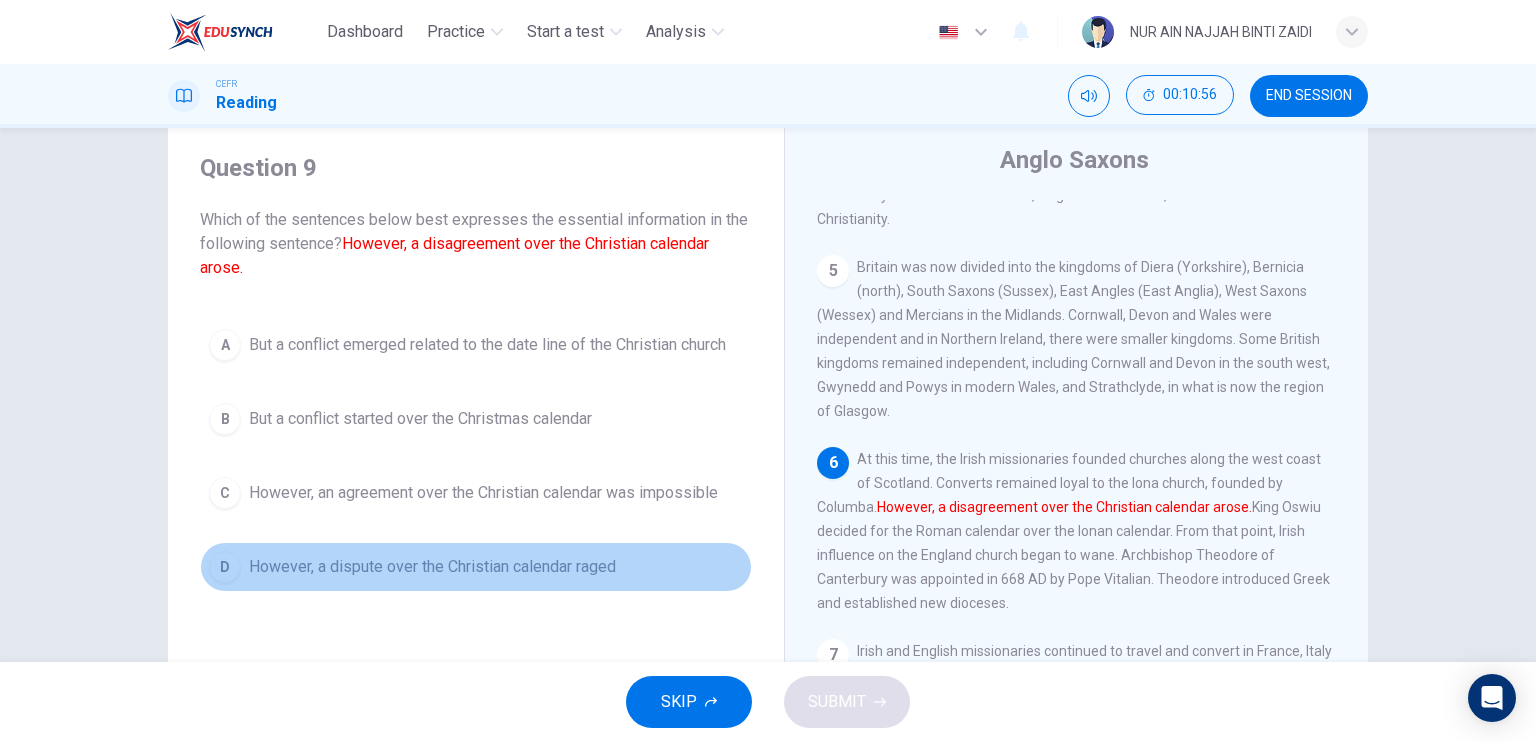click on "D" at bounding box center (225, 345) 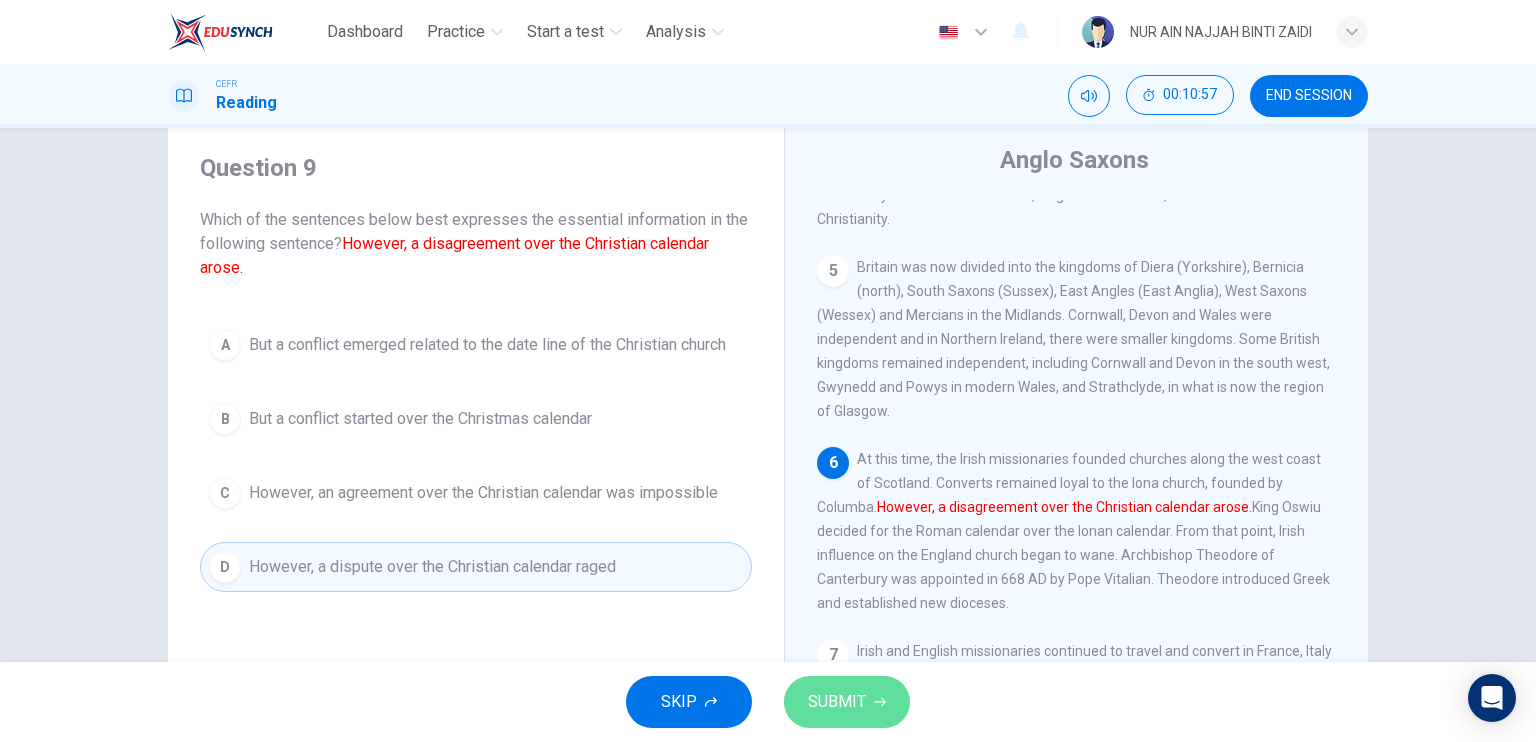 click on "SUBMIT" at bounding box center (837, 702) 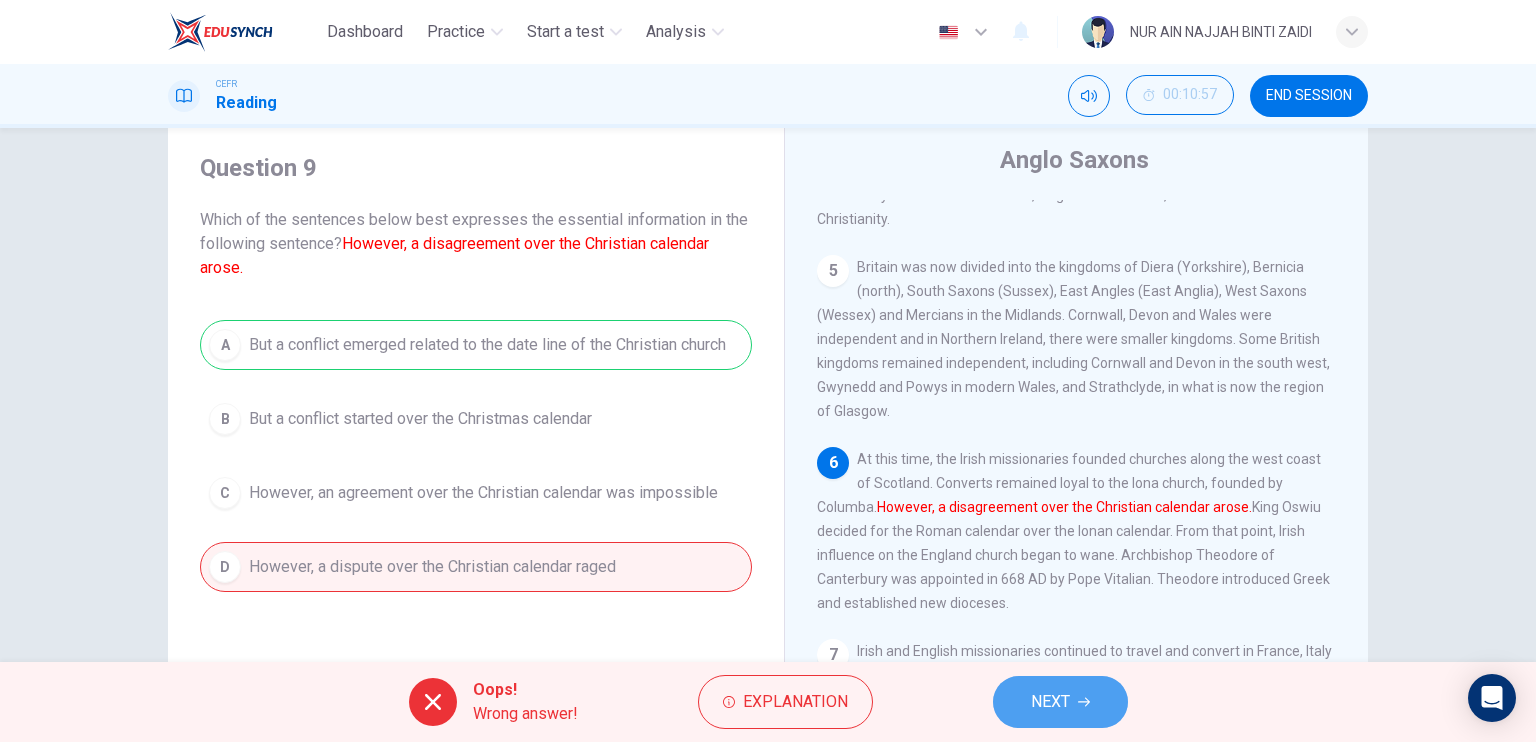 click on "NEXT" at bounding box center (1050, 702) 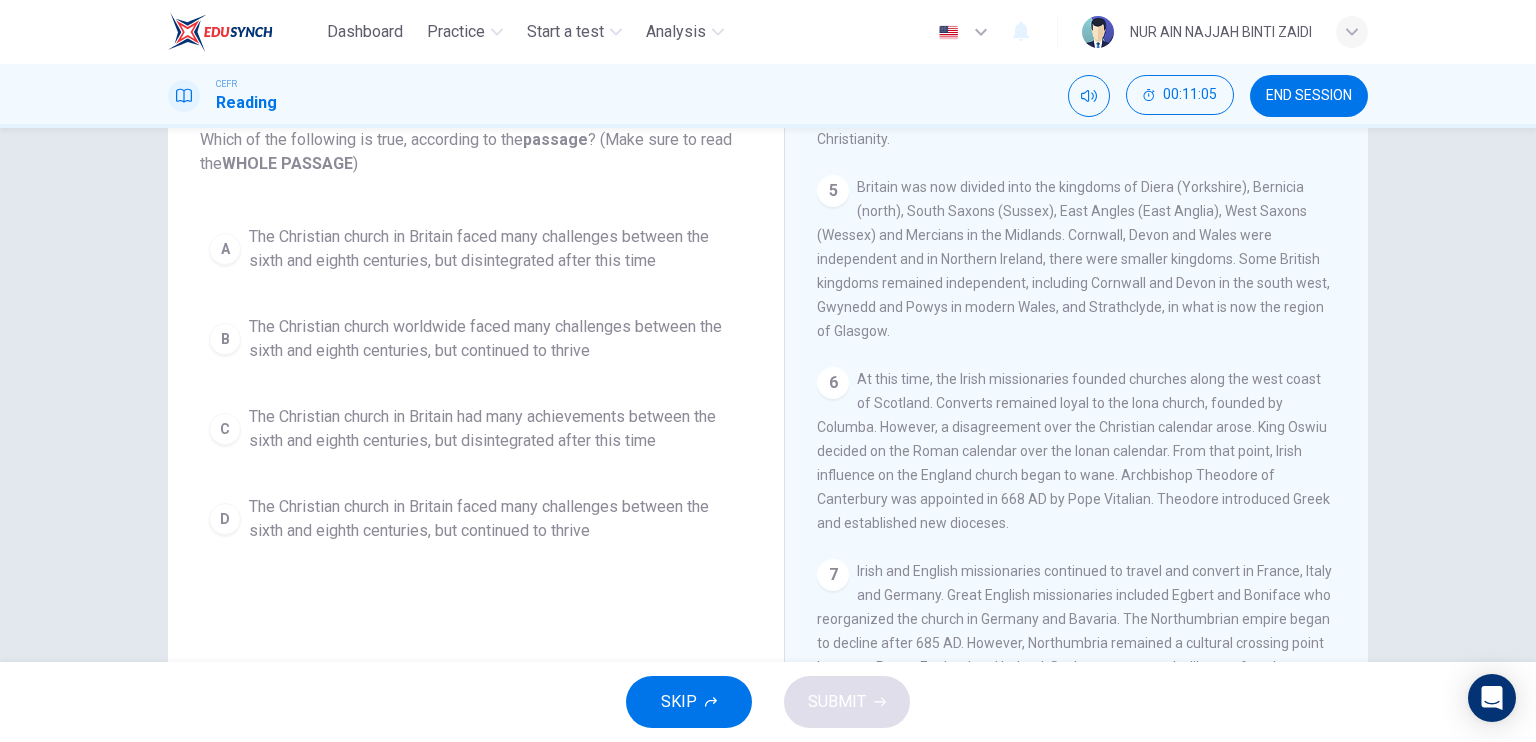scroll, scrollTop: 128, scrollLeft: 0, axis: vertical 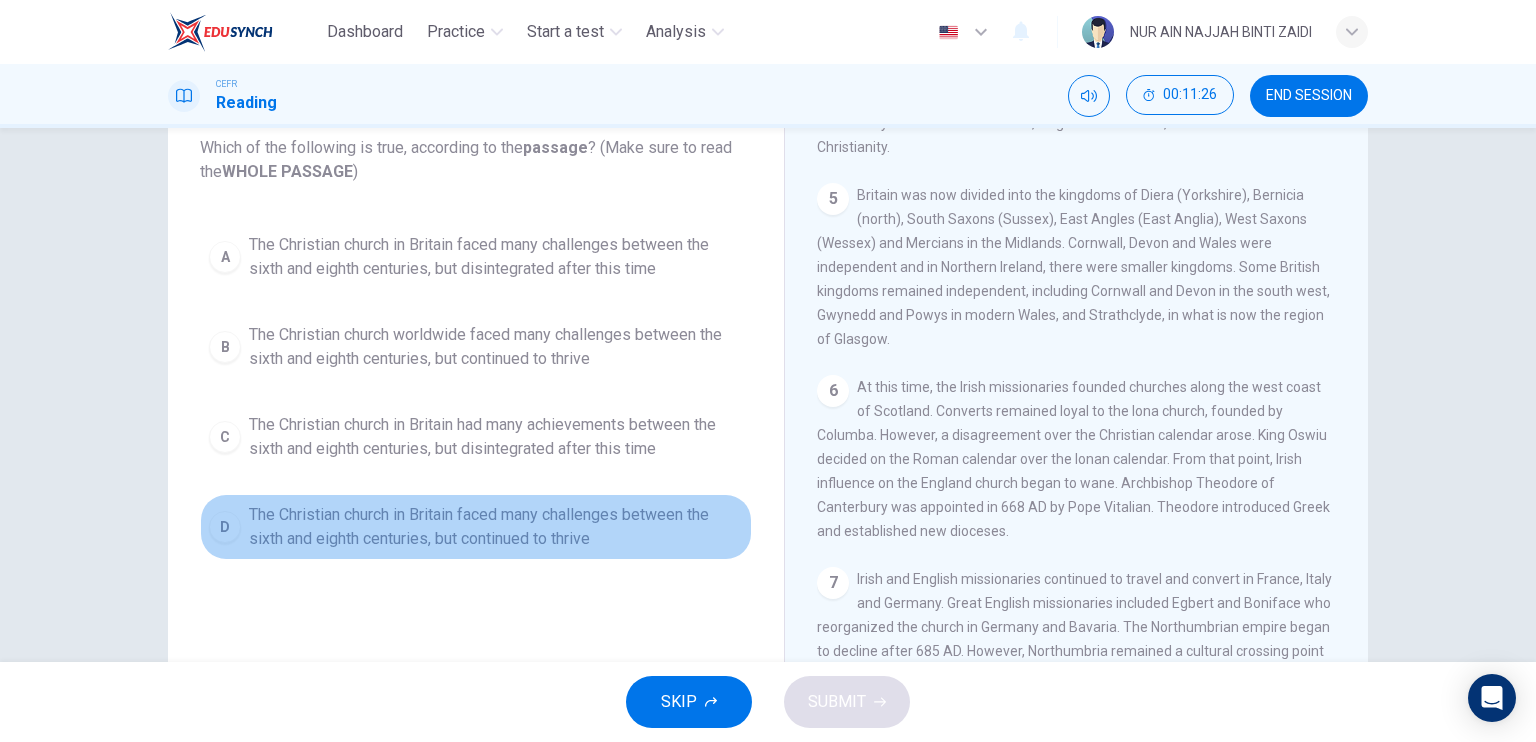 click on "The Christian church in Britain faced many challenges between the sixth and eighth centuries, but continued to thrive" at bounding box center [496, 257] 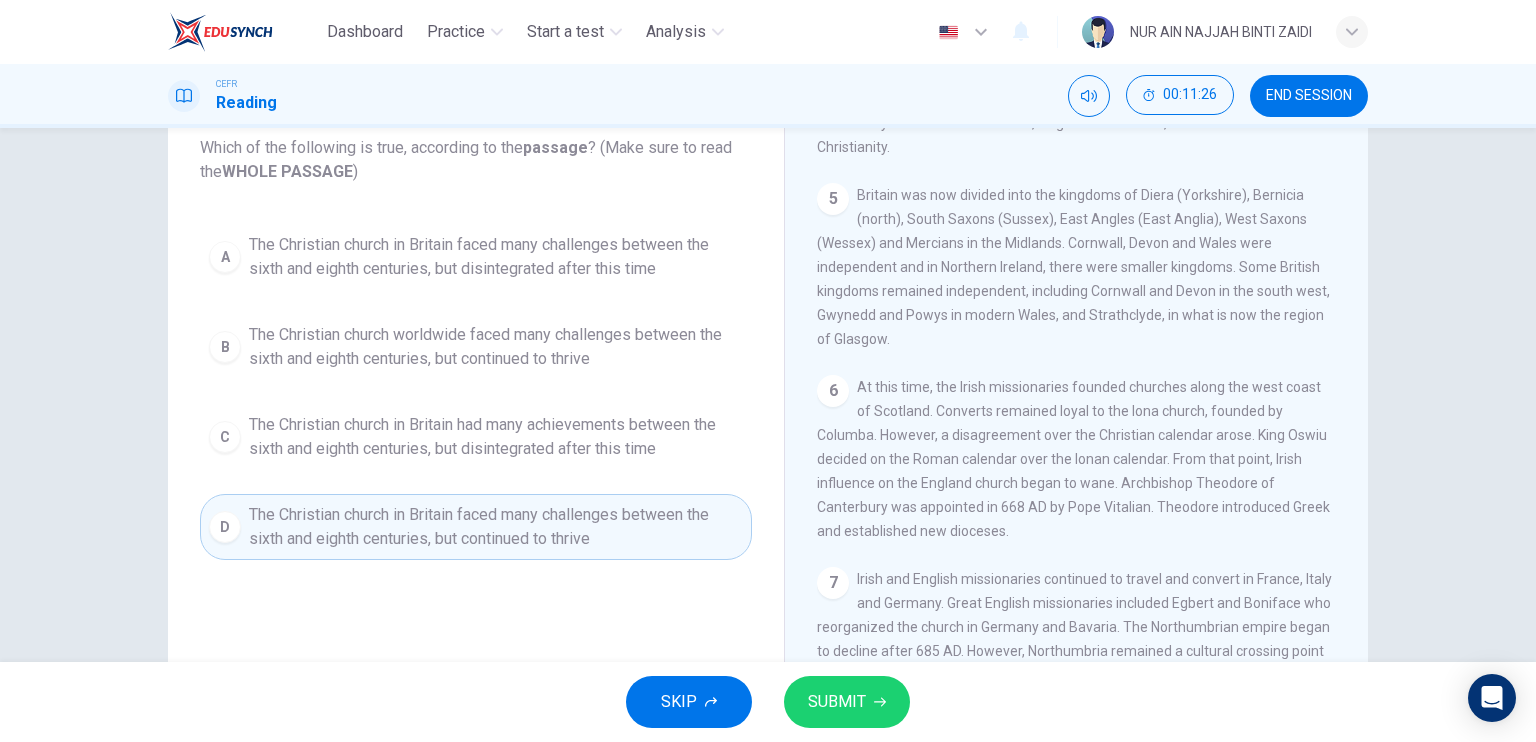 scroll, scrollTop: 240, scrollLeft: 0, axis: vertical 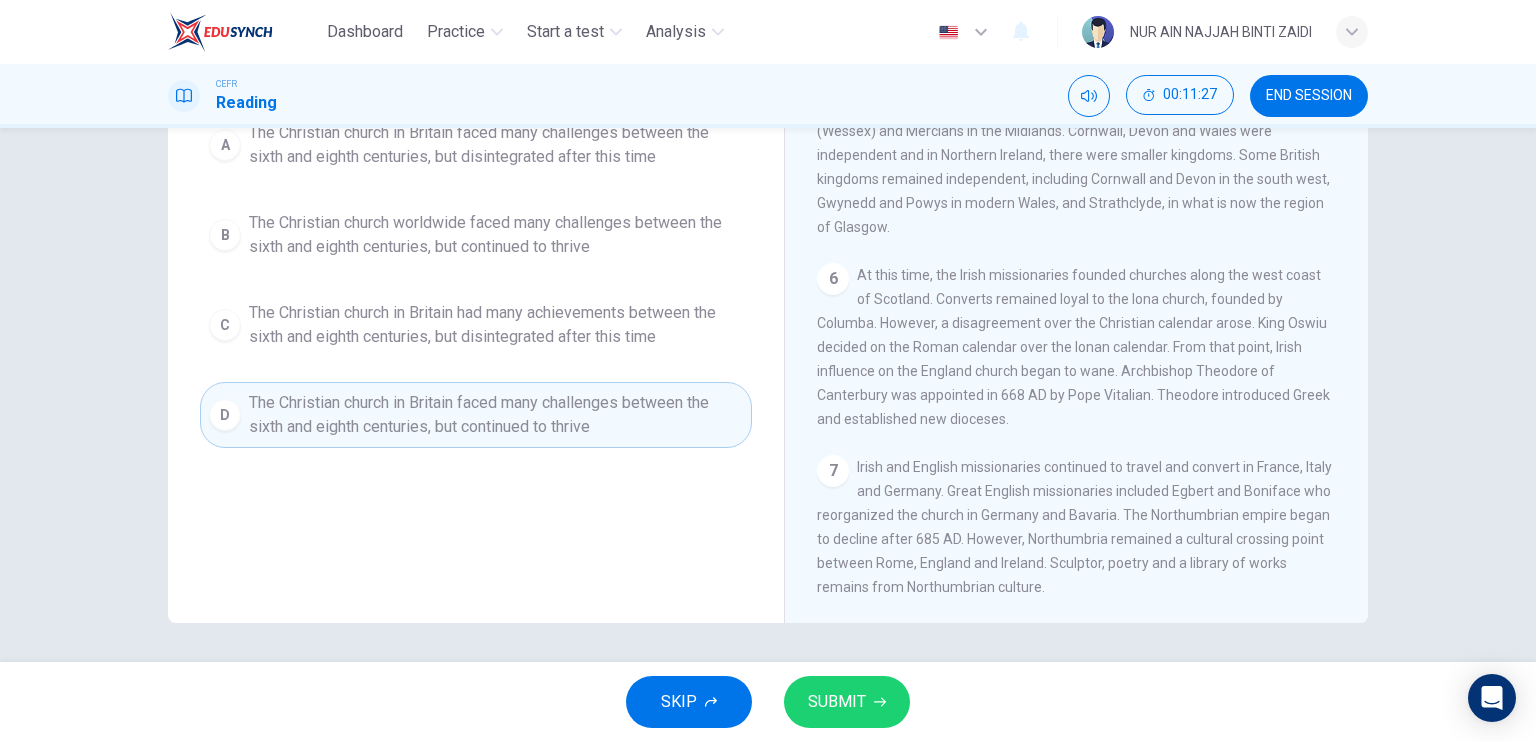 click on "SKIP SUBMIT" at bounding box center (768, 702) 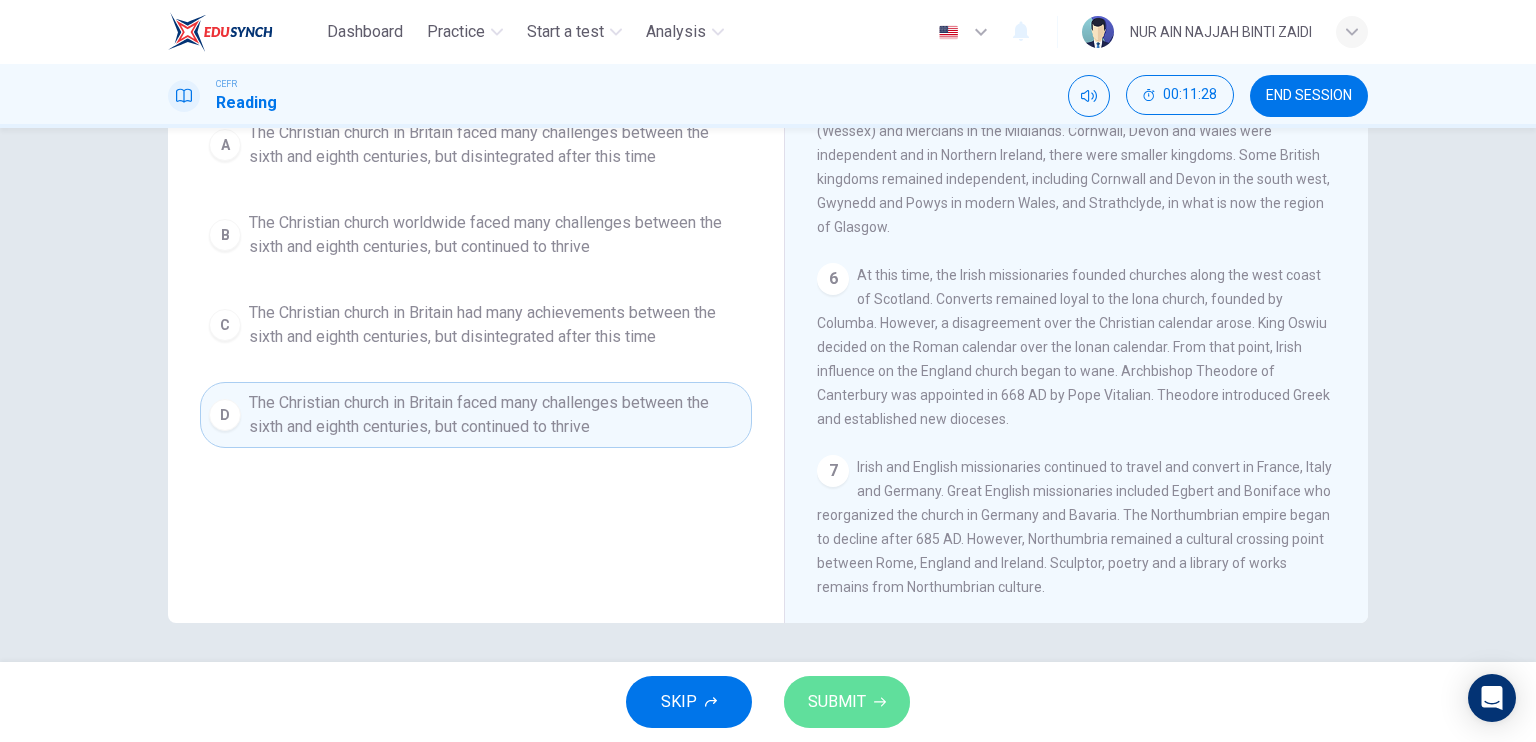 click on "SUBMIT" at bounding box center [847, 702] 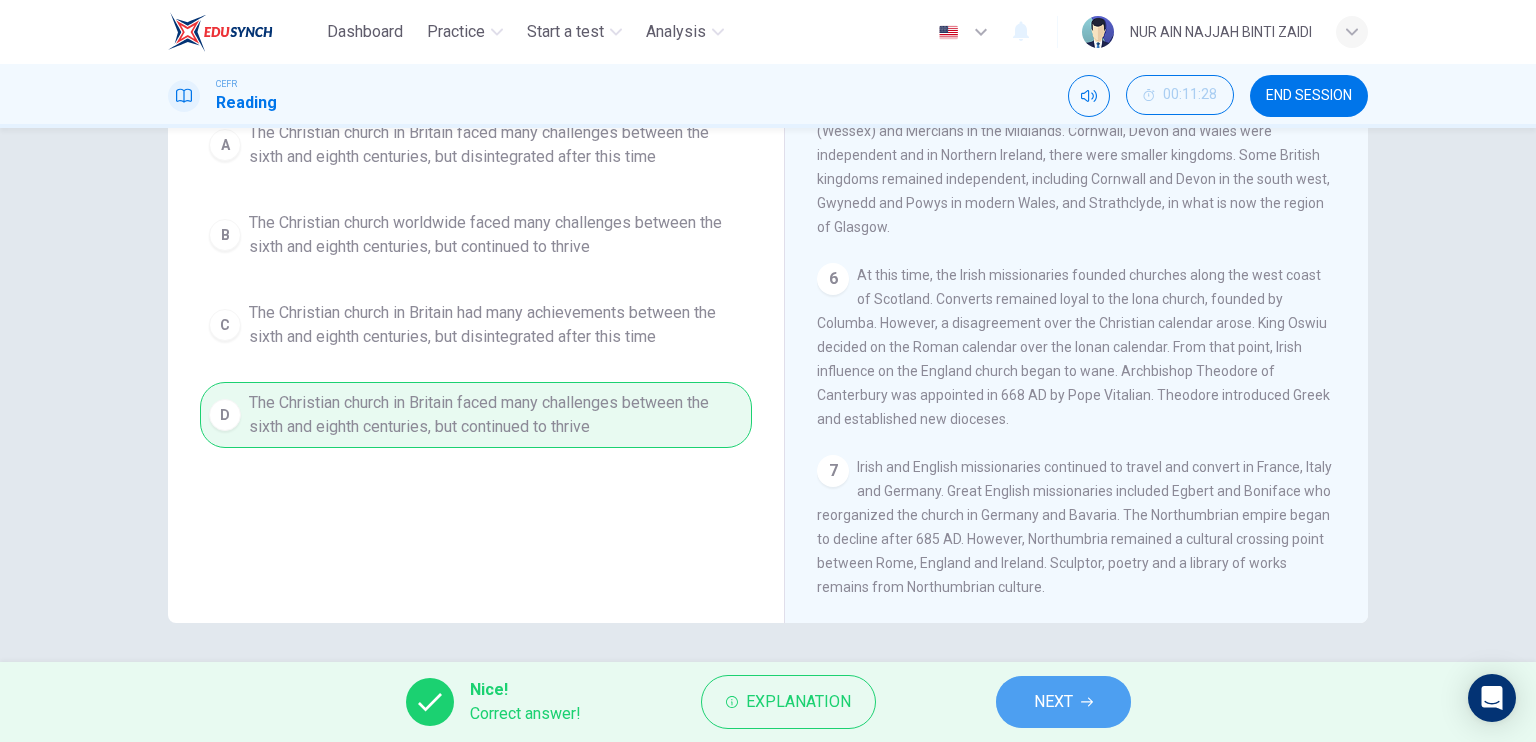click on "NEXT" at bounding box center (1063, 702) 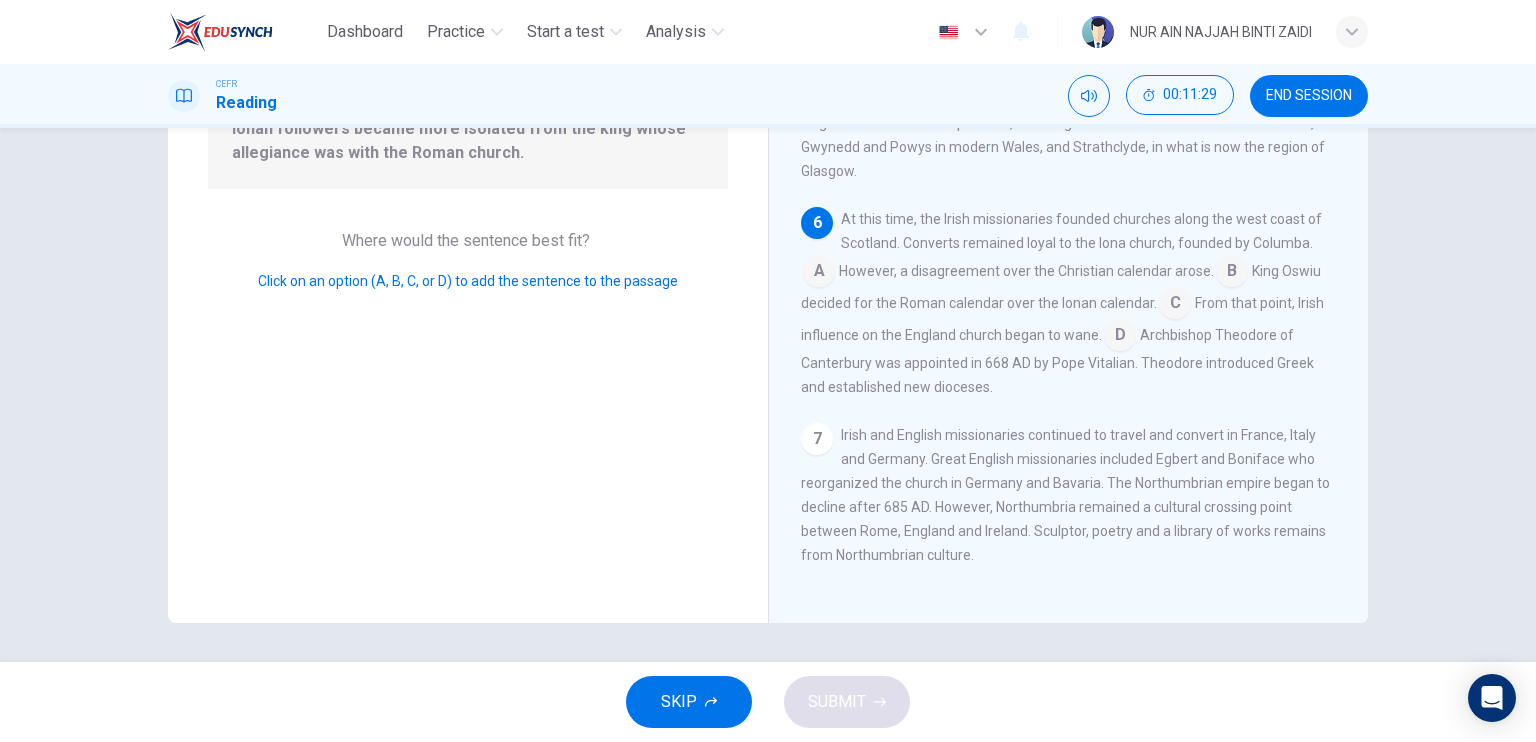 scroll, scrollTop: 850, scrollLeft: 0, axis: vertical 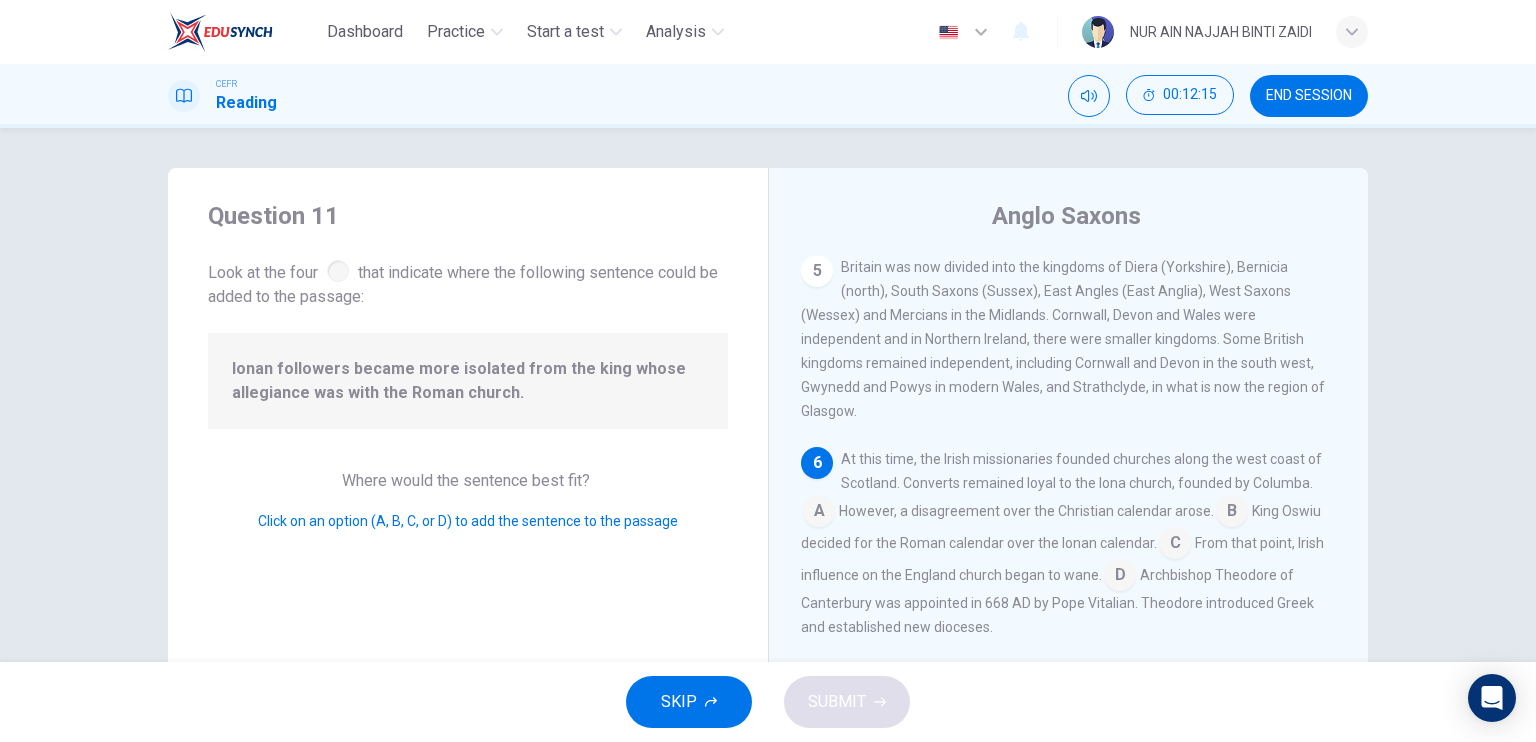 click at bounding box center [819, 513] 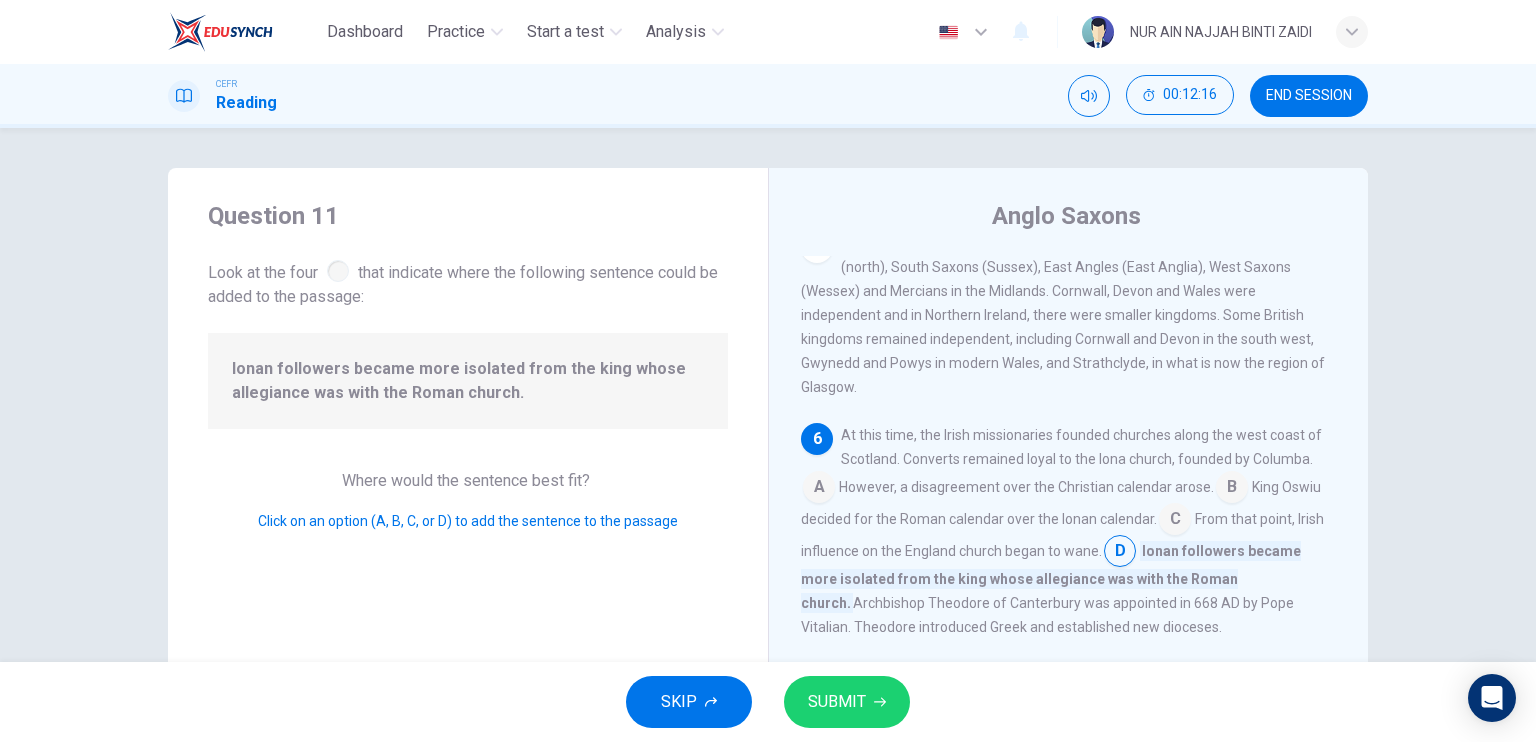 scroll, scrollTop: 875, scrollLeft: 0, axis: vertical 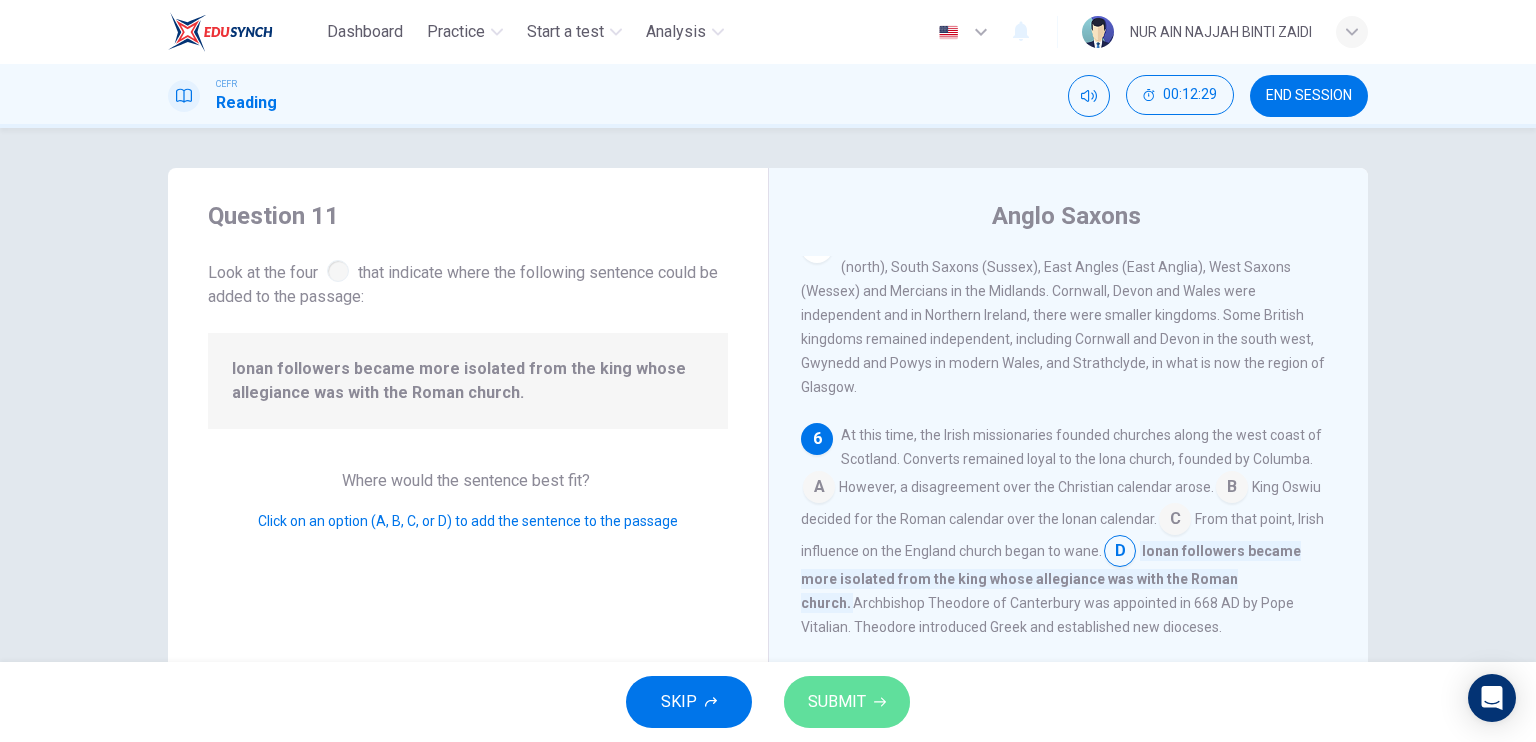 click on "SUBMIT" at bounding box center (847, 702) 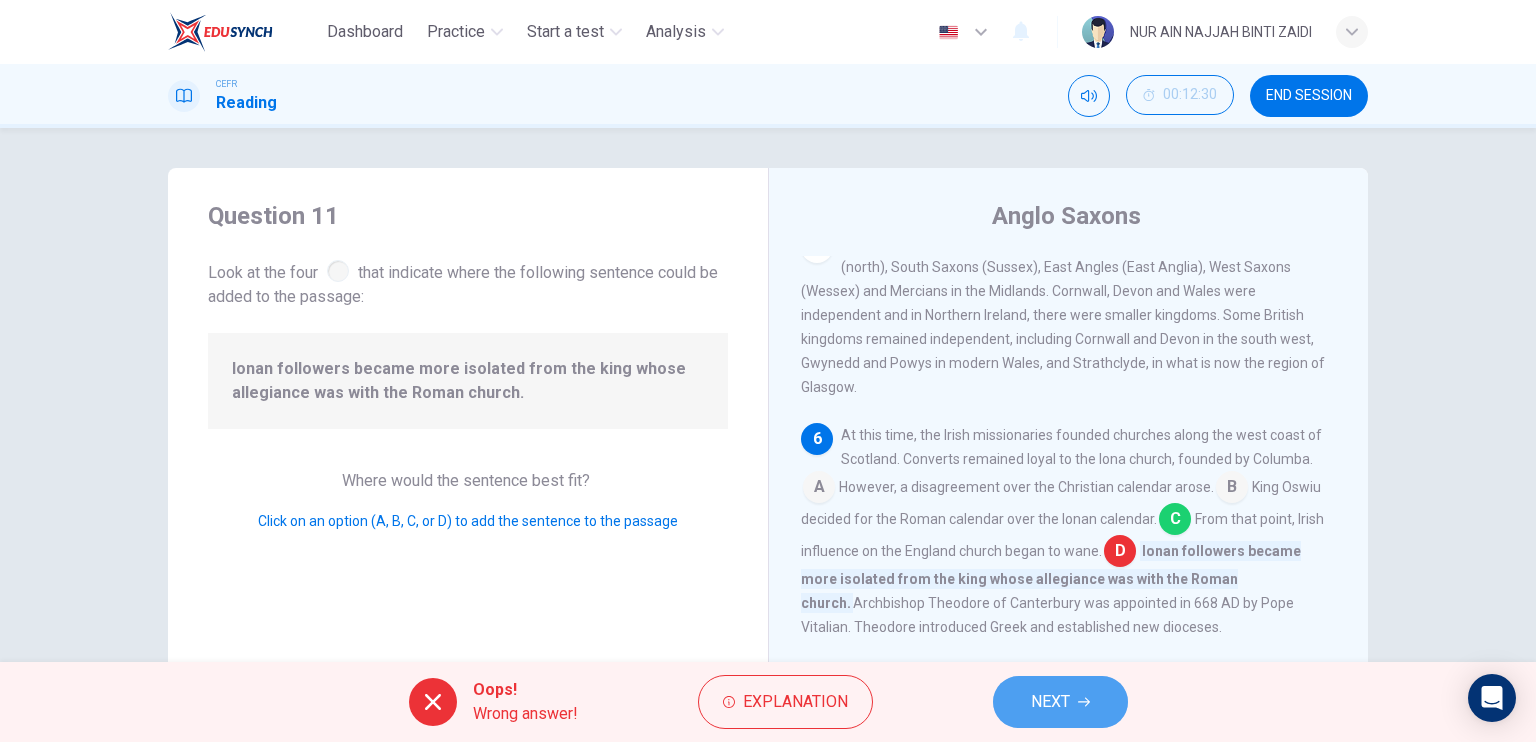 click on "NEXT" at bounding box center [1060, 702] 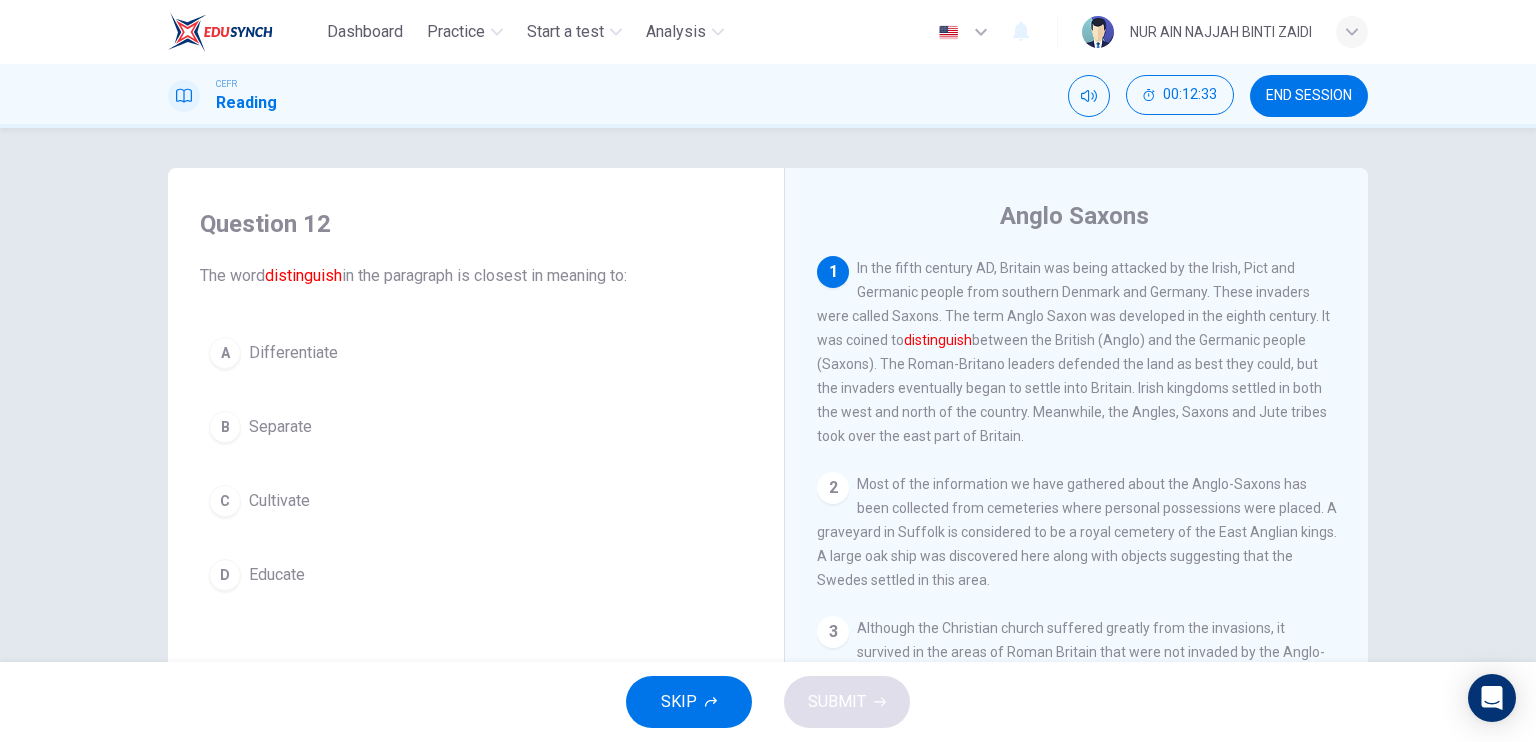 scroll, scrollTop: 0, scrollLeft: 0, axis: both 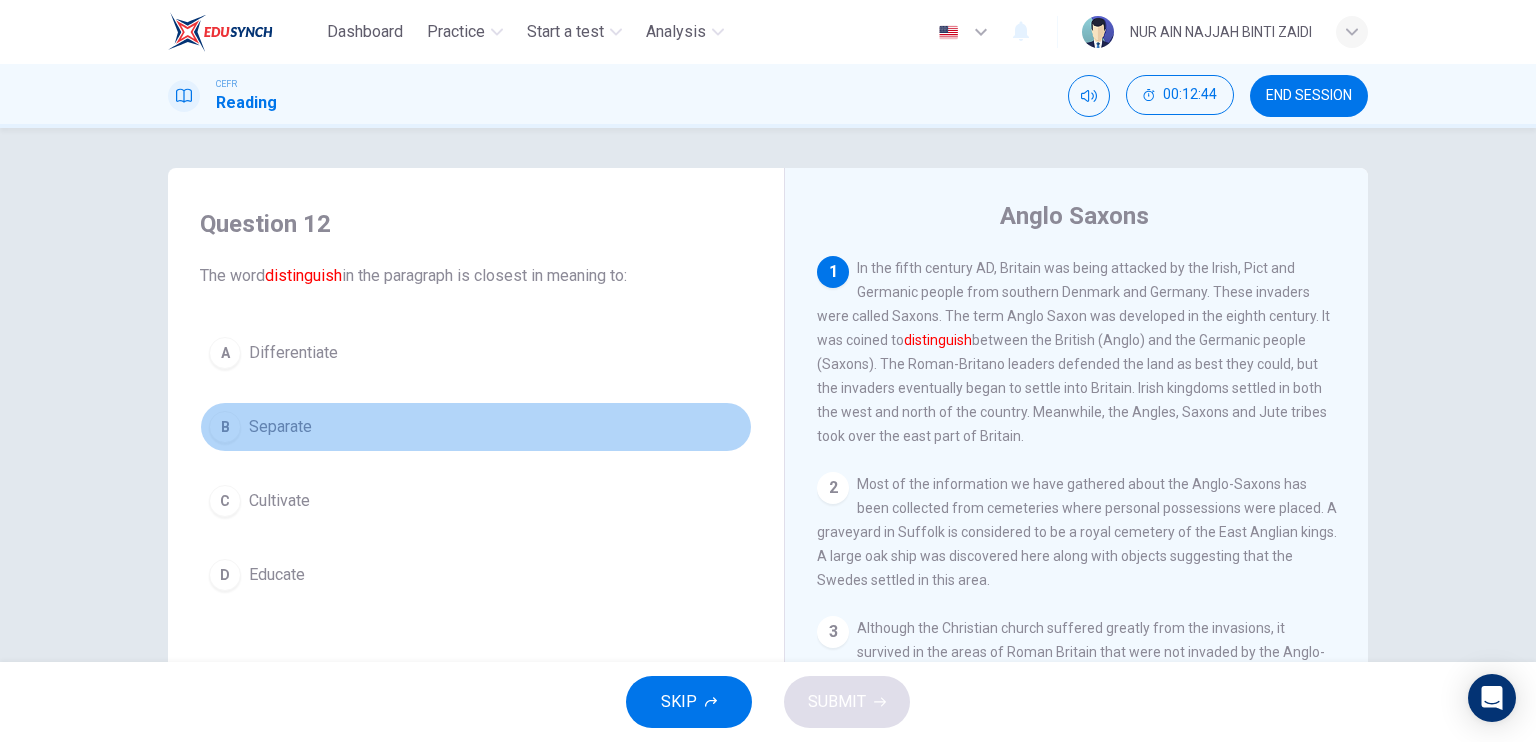 click on "Separate" at bounding box center [293, 353] 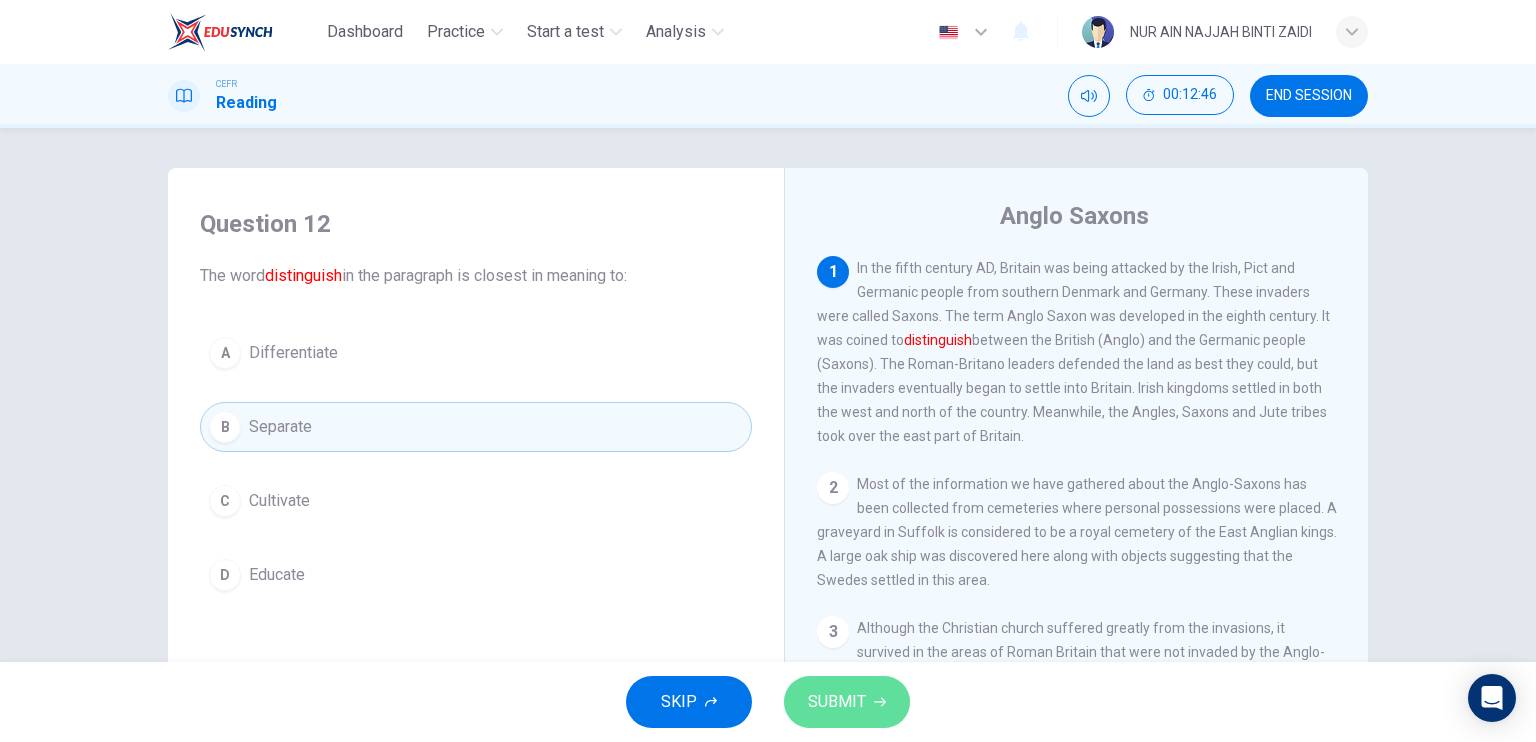 click on "SUBMIT" at bounding box center [847, 702] 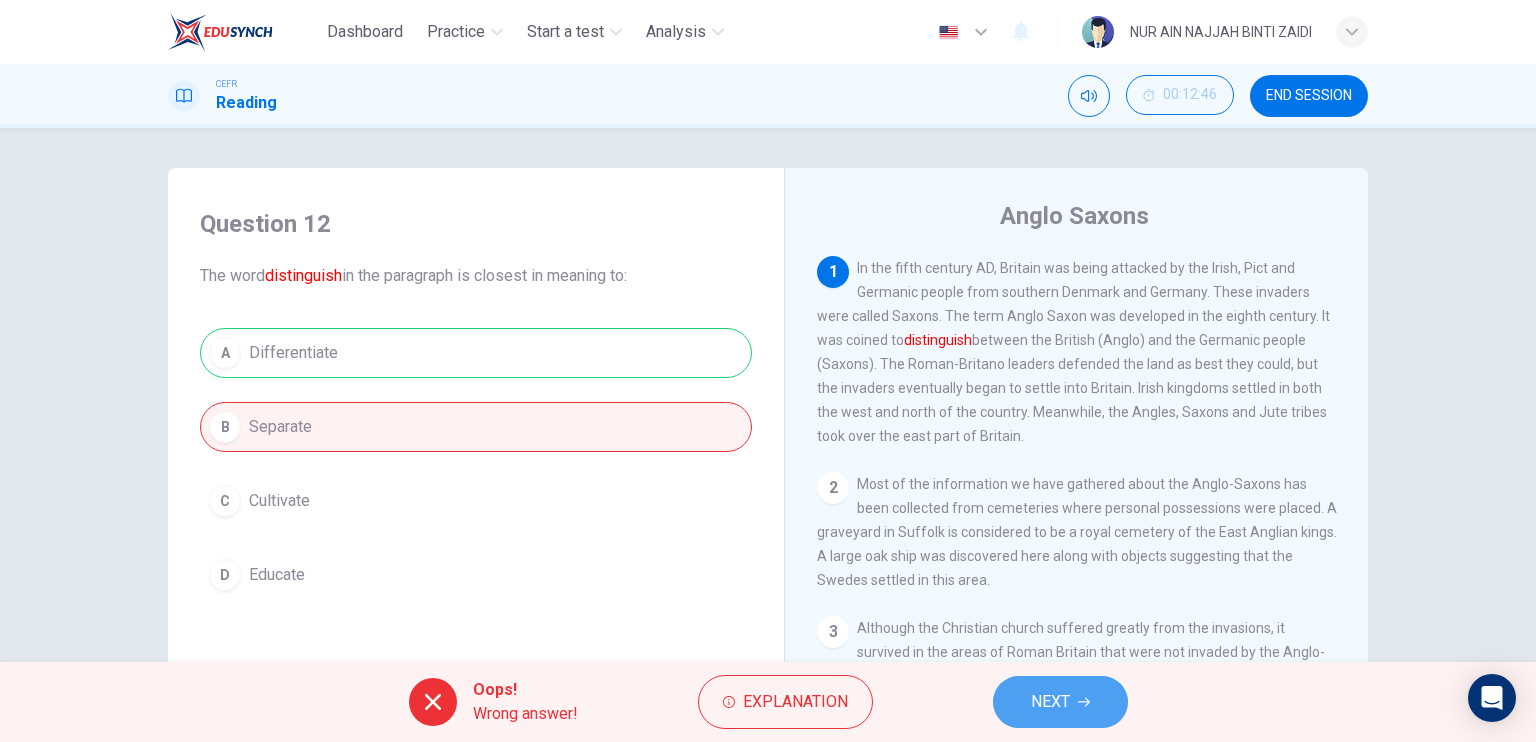 click on "NEXT" at bounding box center [1050, 702] 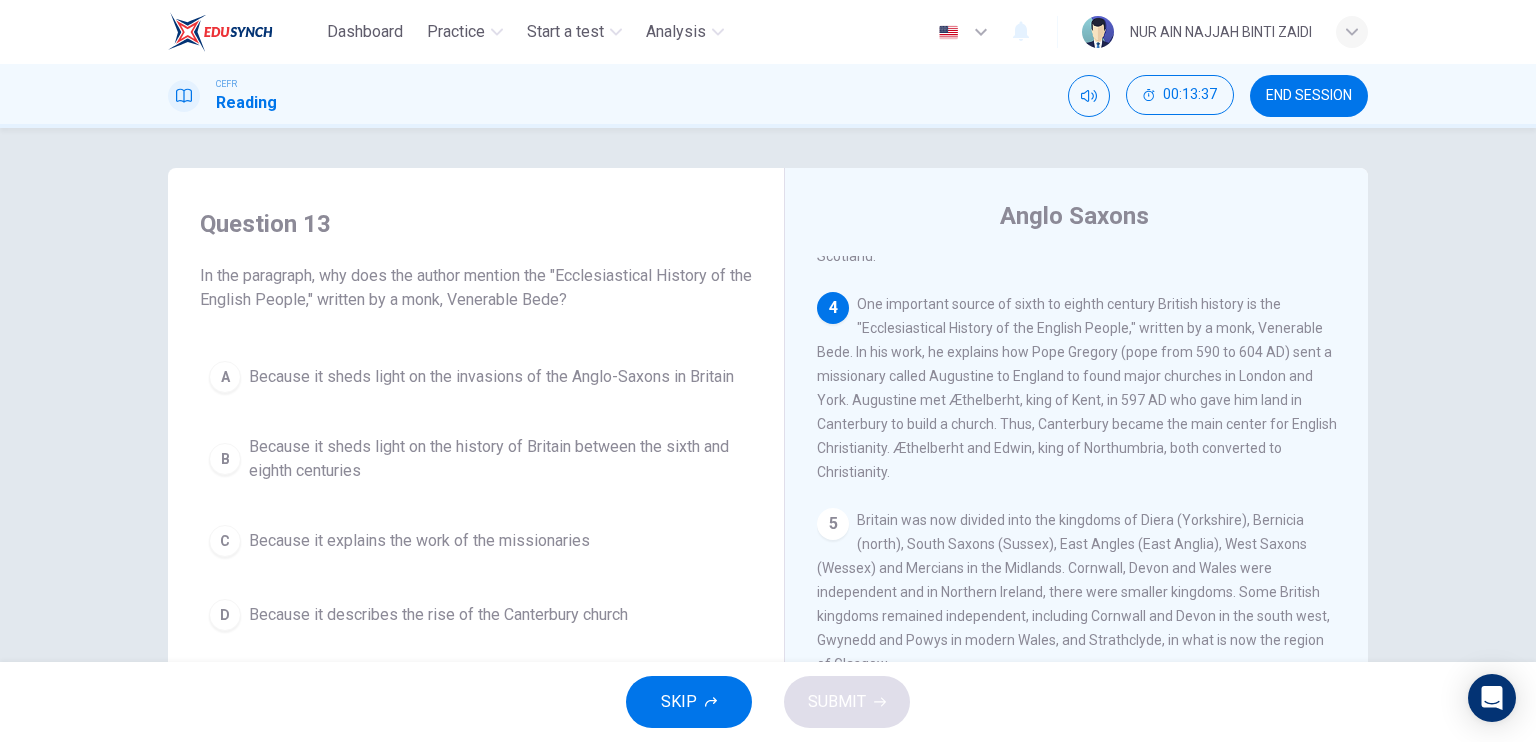 scroll, scrollTop: 589, scrollLeft: 0, axis: vertical 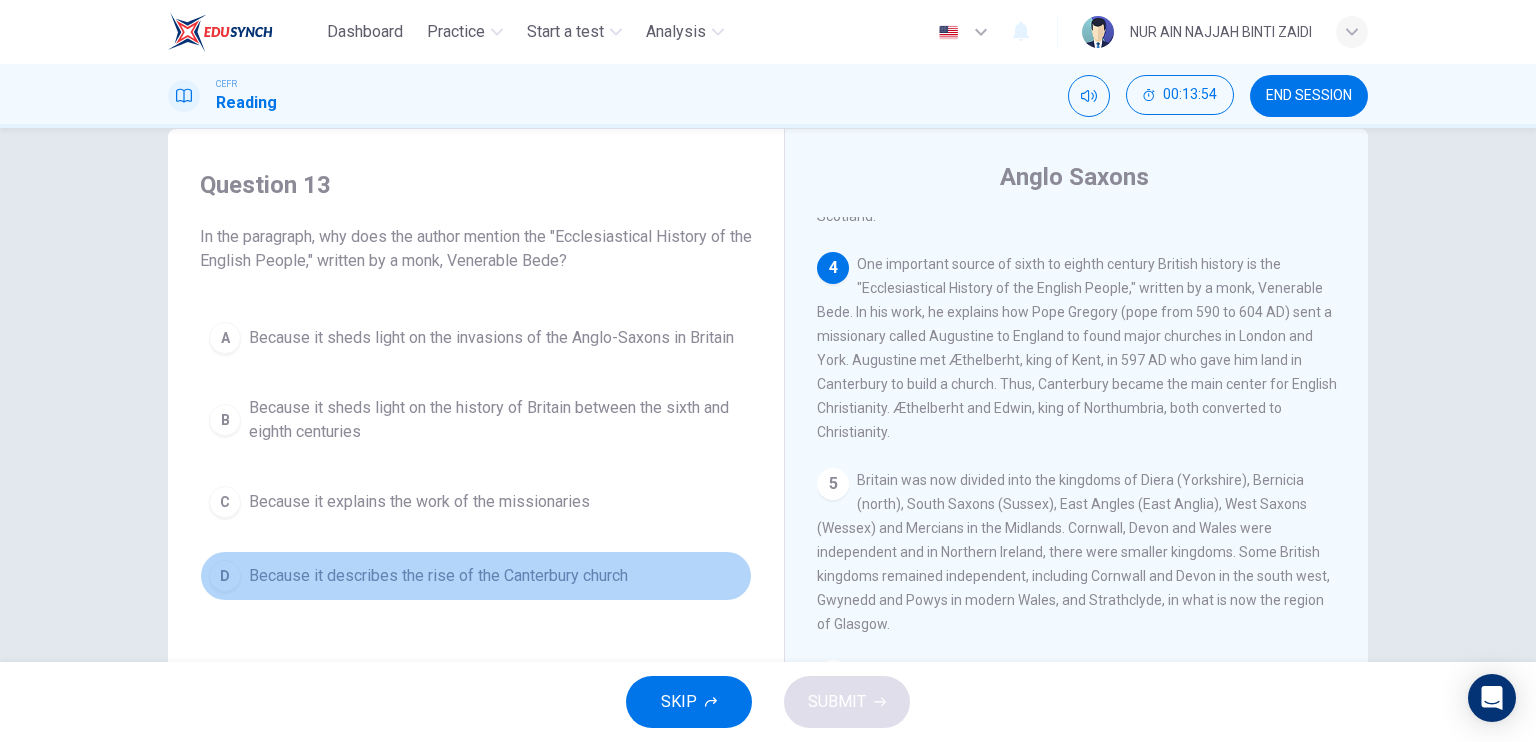 click on "Because it describes the rise of the Canterbury church" at bounding box center [491, 338] 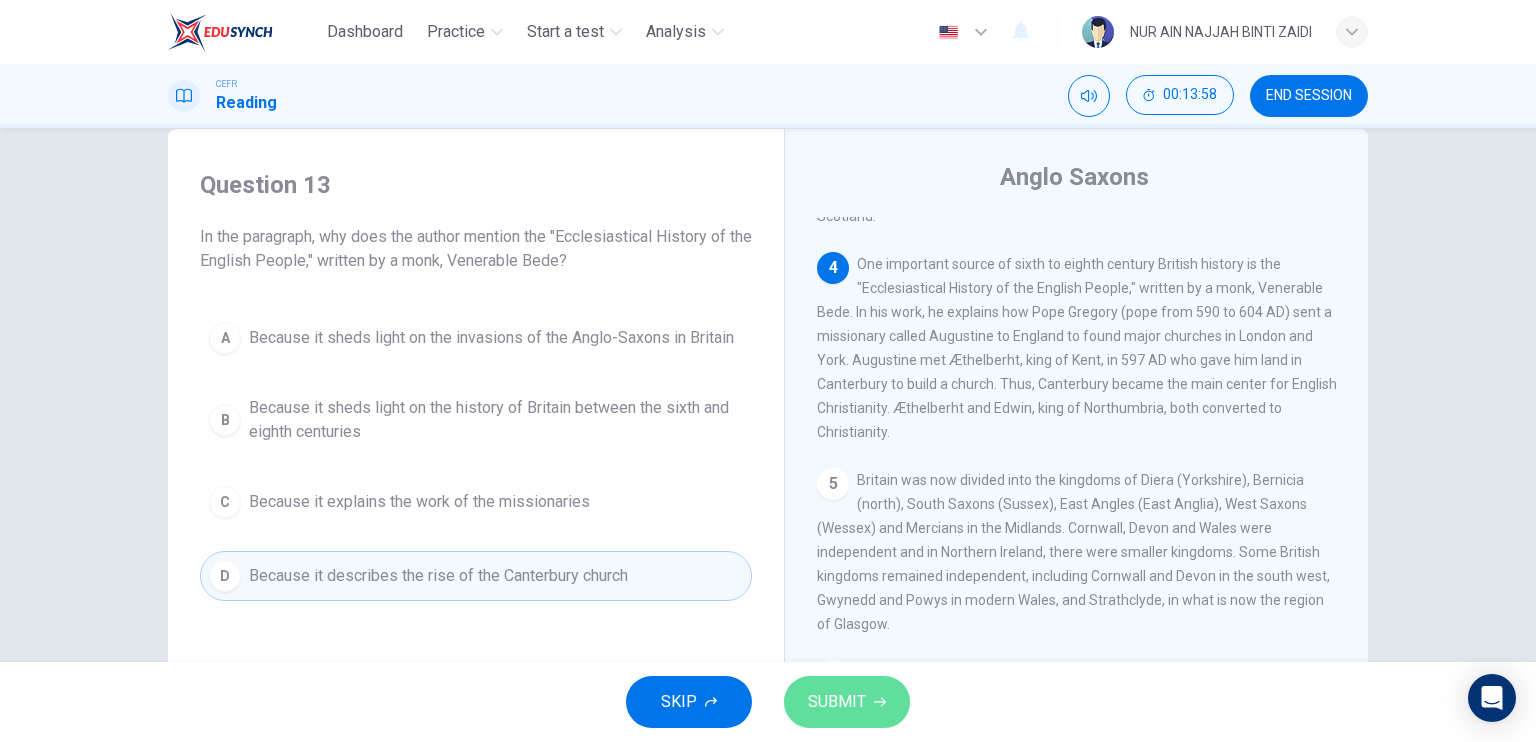 click on "SUBMIT" at bounding box center (837, 702) 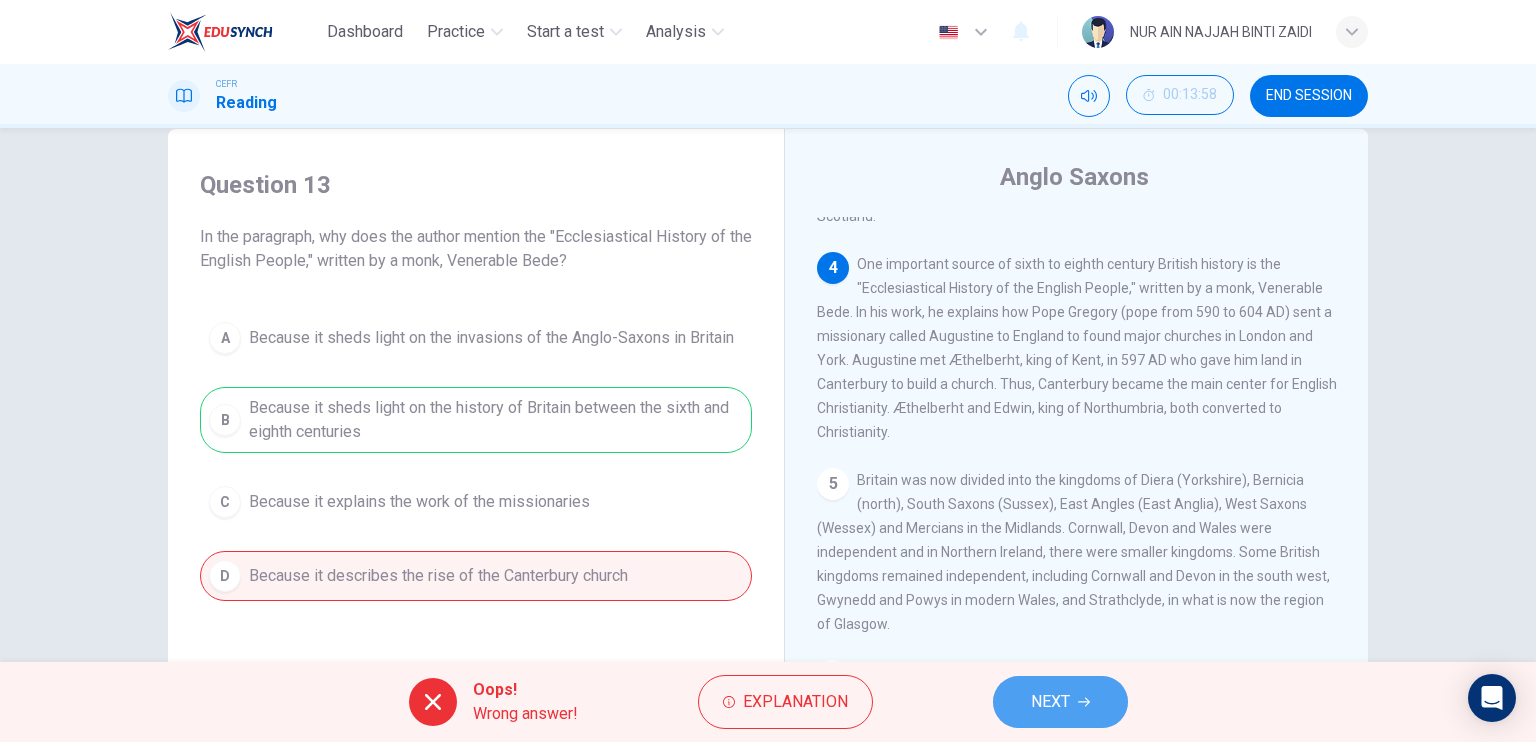 click on "NEXT" at bounding box center [1060, 702] 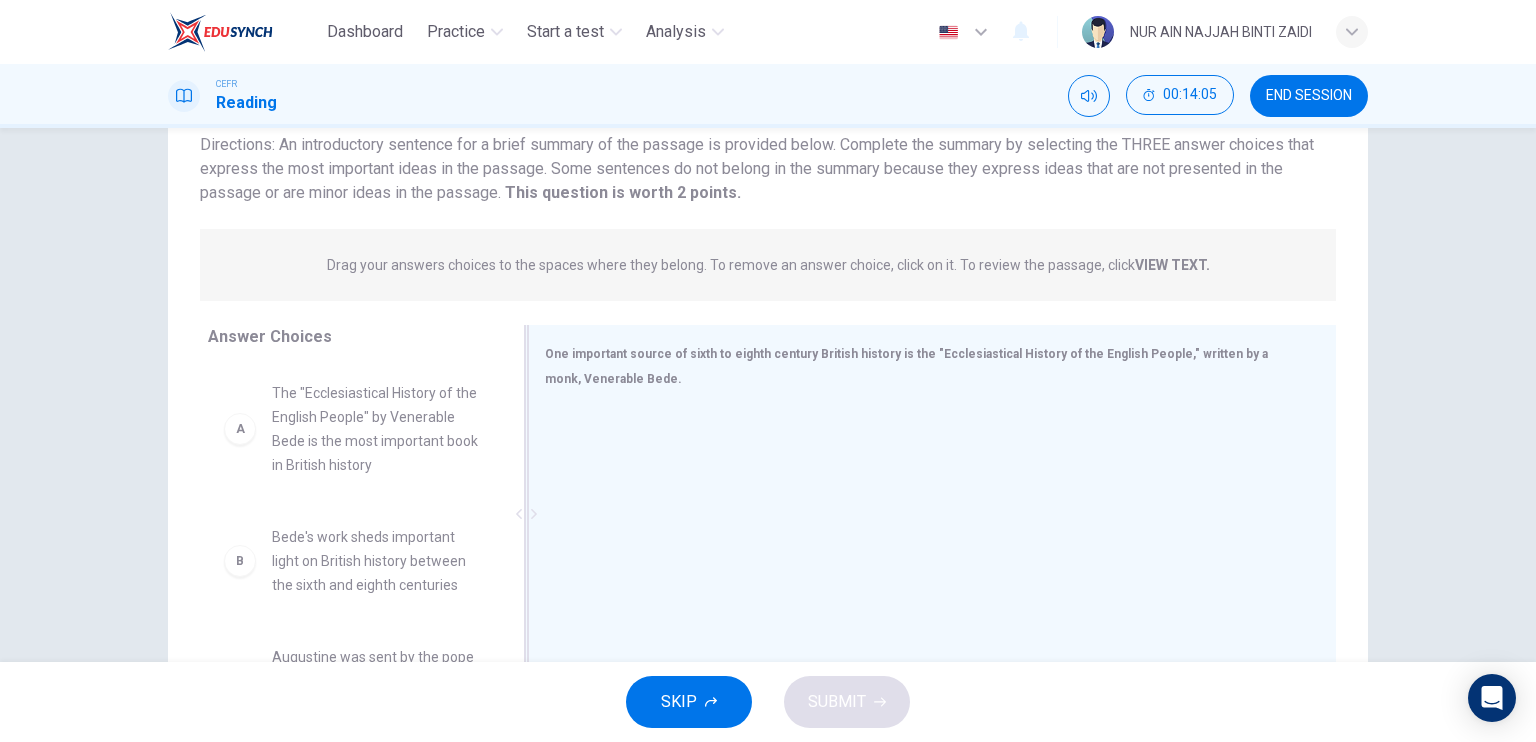 scroll, scrollTop: 239, scrollLeft: 0, axis: vertical 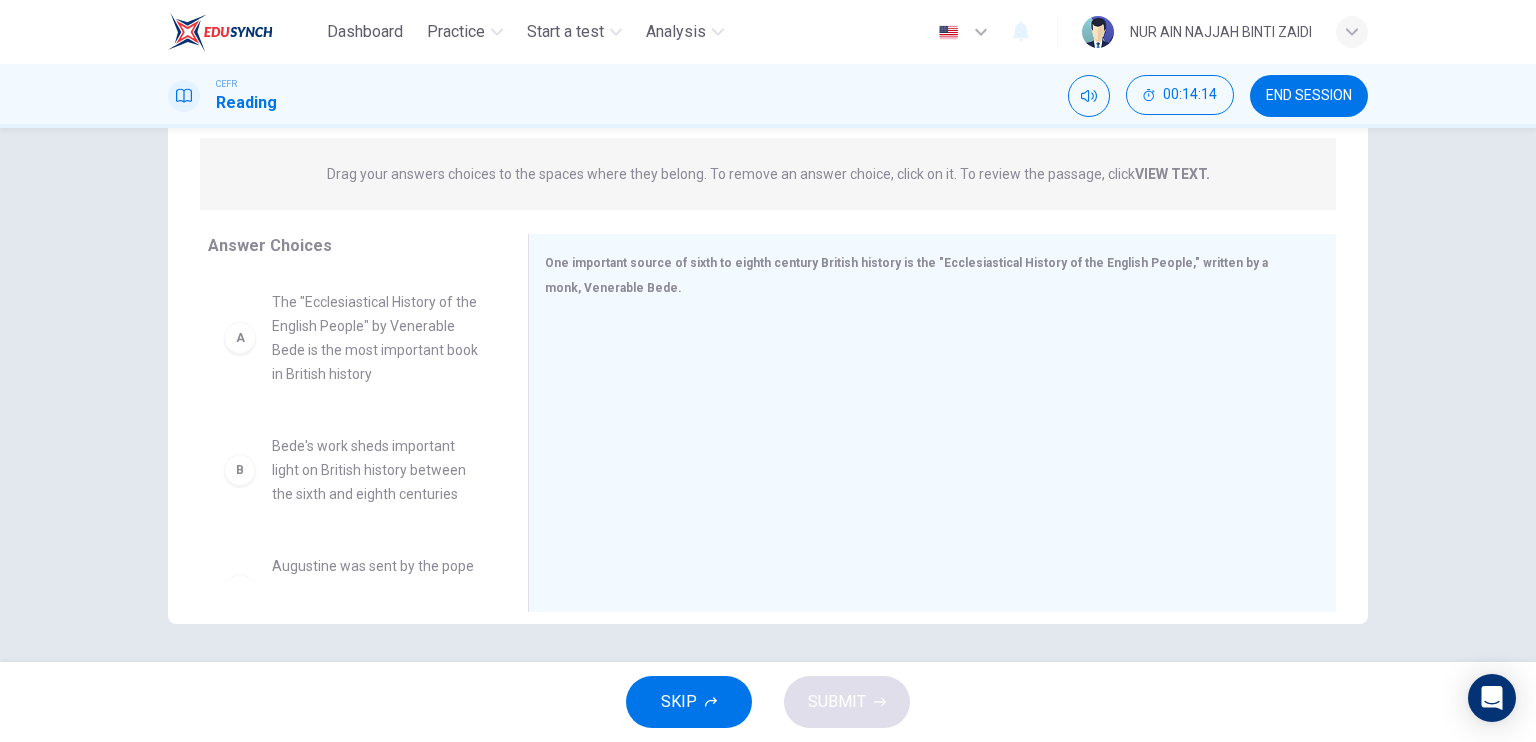 click on "A The "Ecclesiastical History of the English People" by Venerable Bede is the most important book in British history" at bounding box center (352, 338) 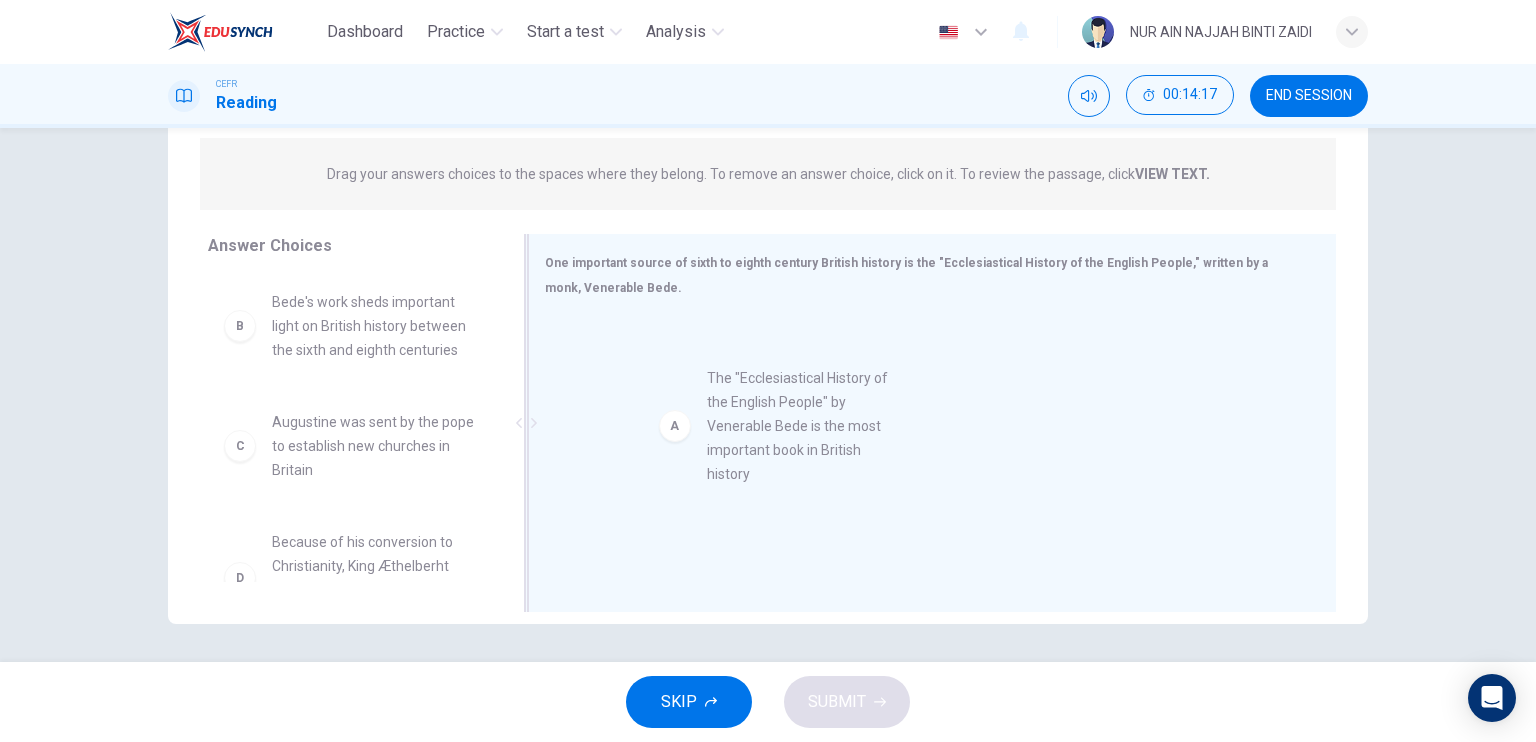 drag, startPoint x: 234, startPoint y: 364, endPoint x: 687, endPoint y: 442, distance: 459.66617 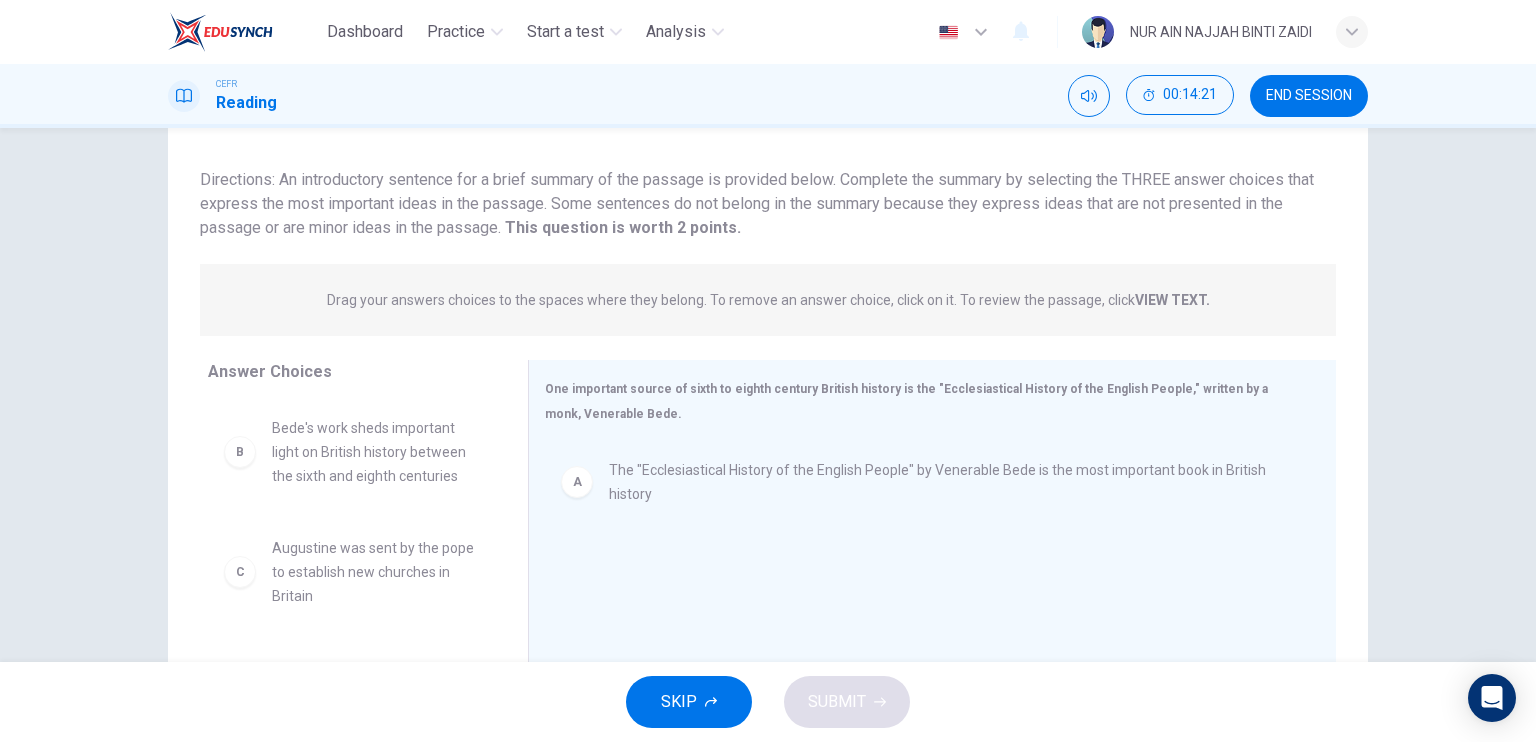 scroll, scrollTop: 116, scrollLeft: 0, axis: vertical 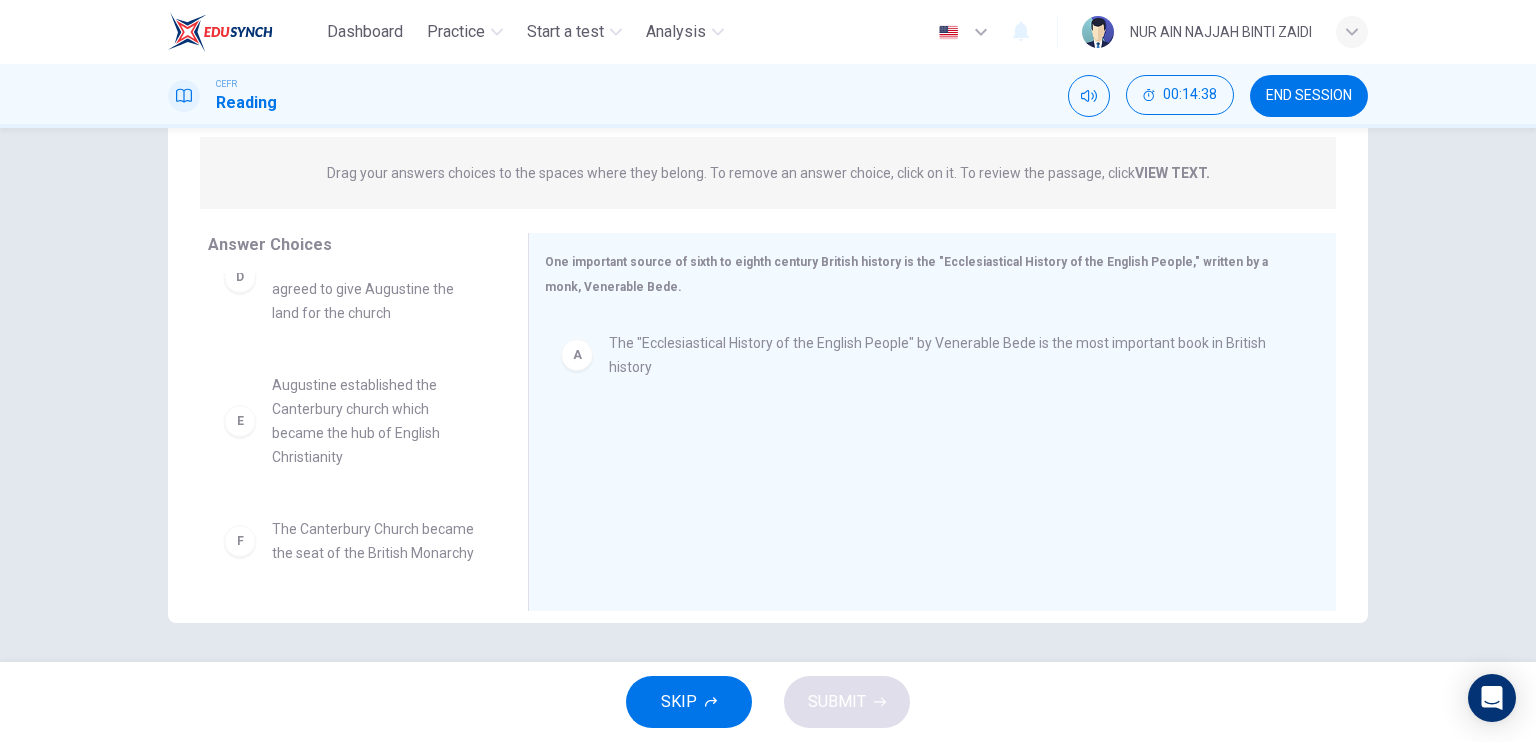 drag, startPoint x: 347, startPoint y: 523, endPoint x: 338, endPoint y: 518, distance: 10.29563 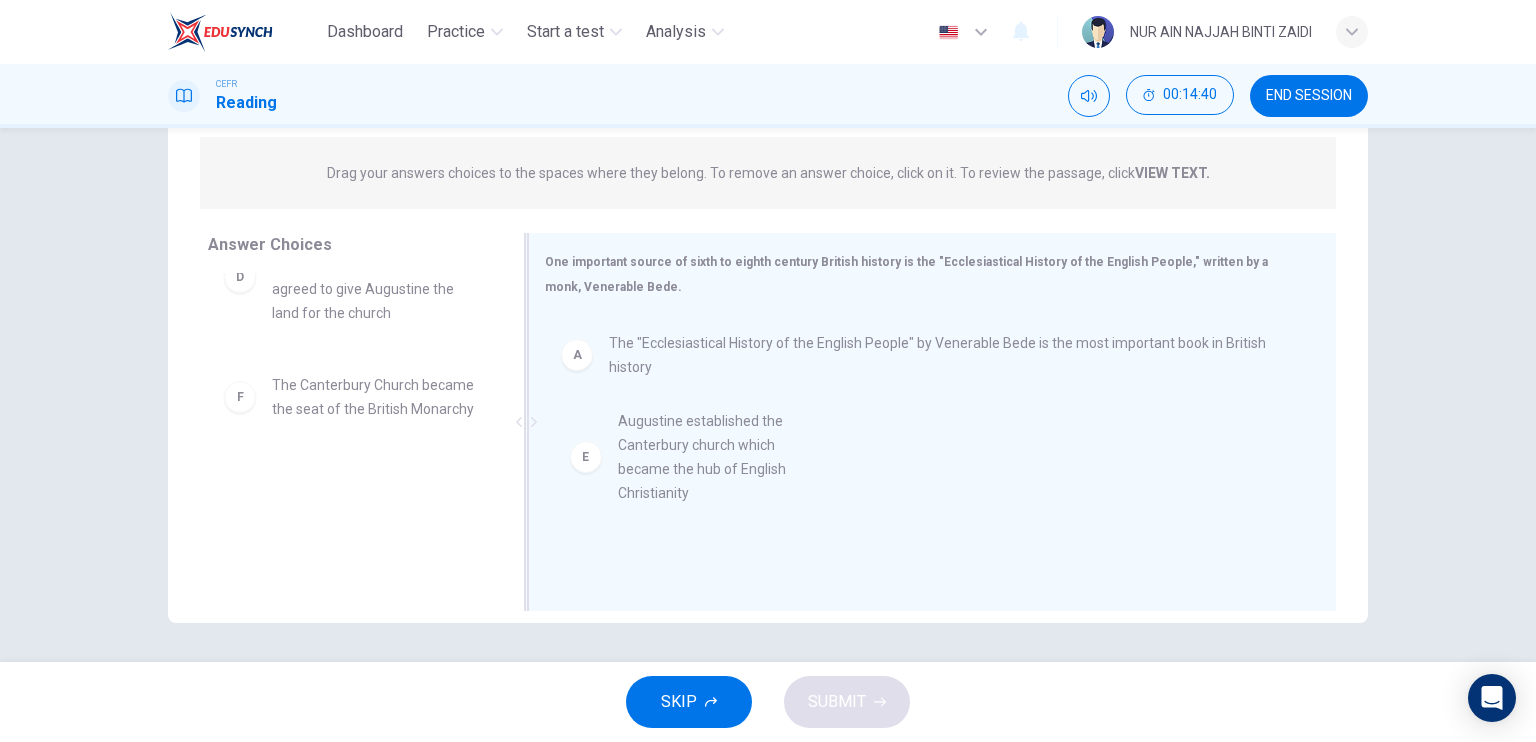 drag, startPoint x: 344, startPoint y: 387, endPoint x: 706, endPoint y: 450, distance: 367.44116 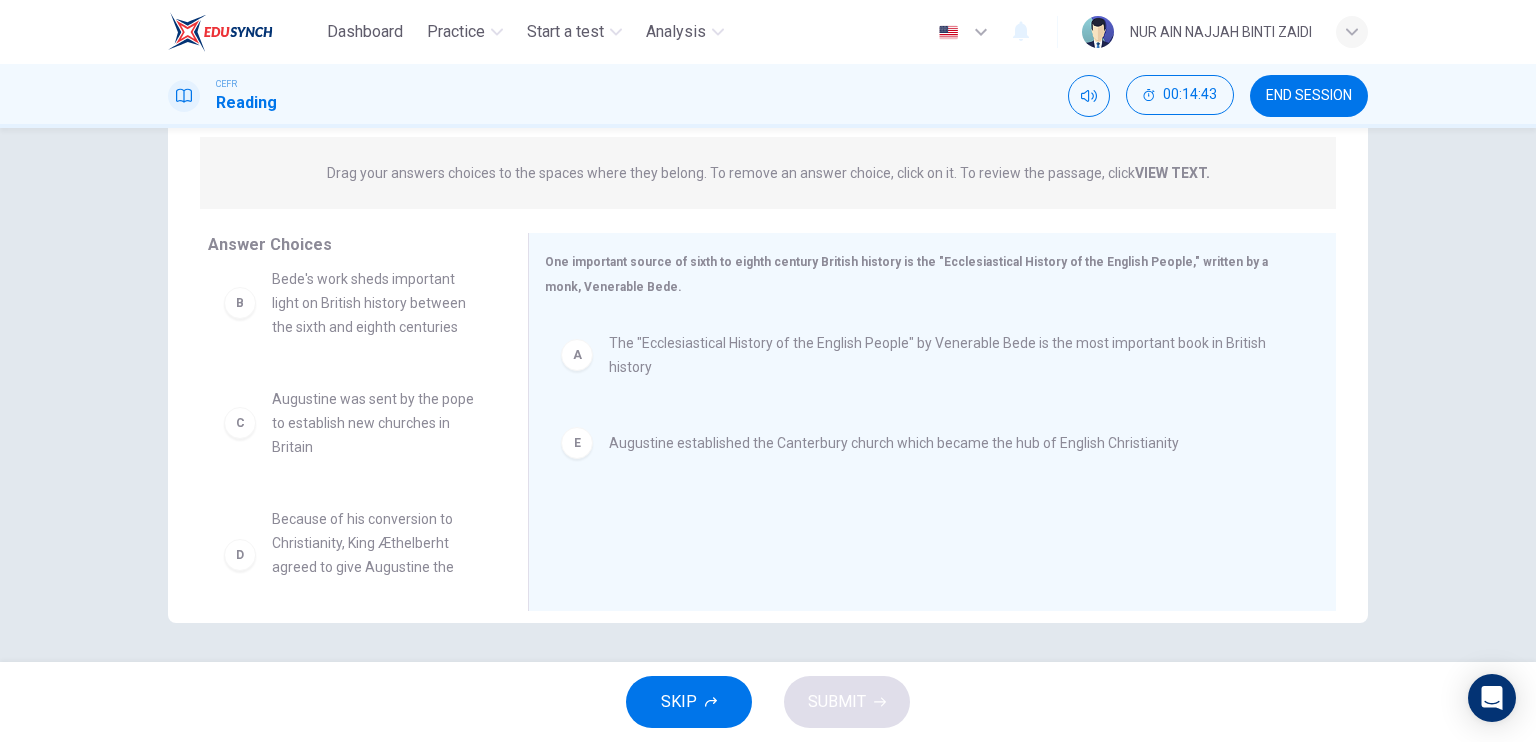 scroll, scrollTop: 0, scrollLeft: 0, axis: both 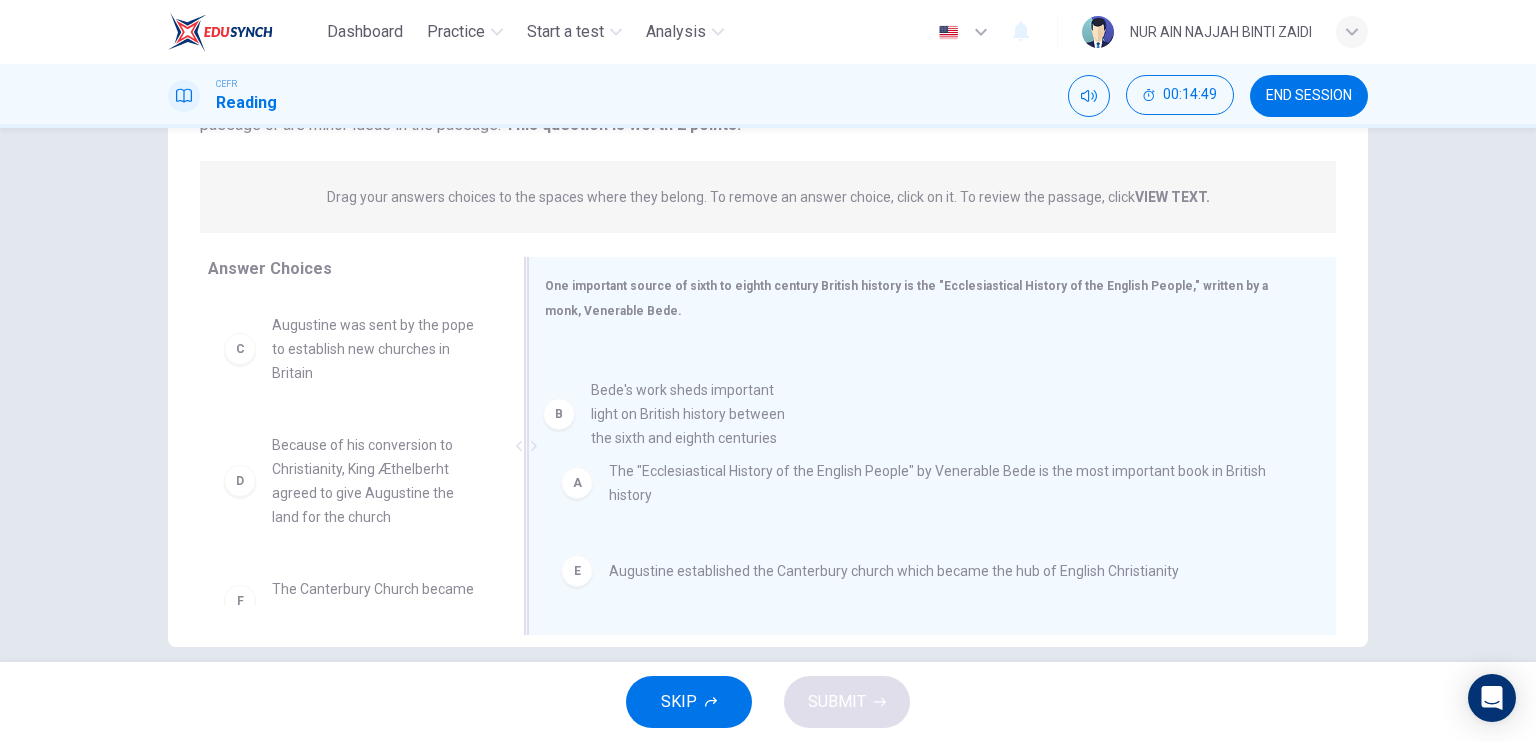 drag, startPoint x: 366, startPoint y: 371, endPoint x: 704, endPoint y: 440, distance: 344.971 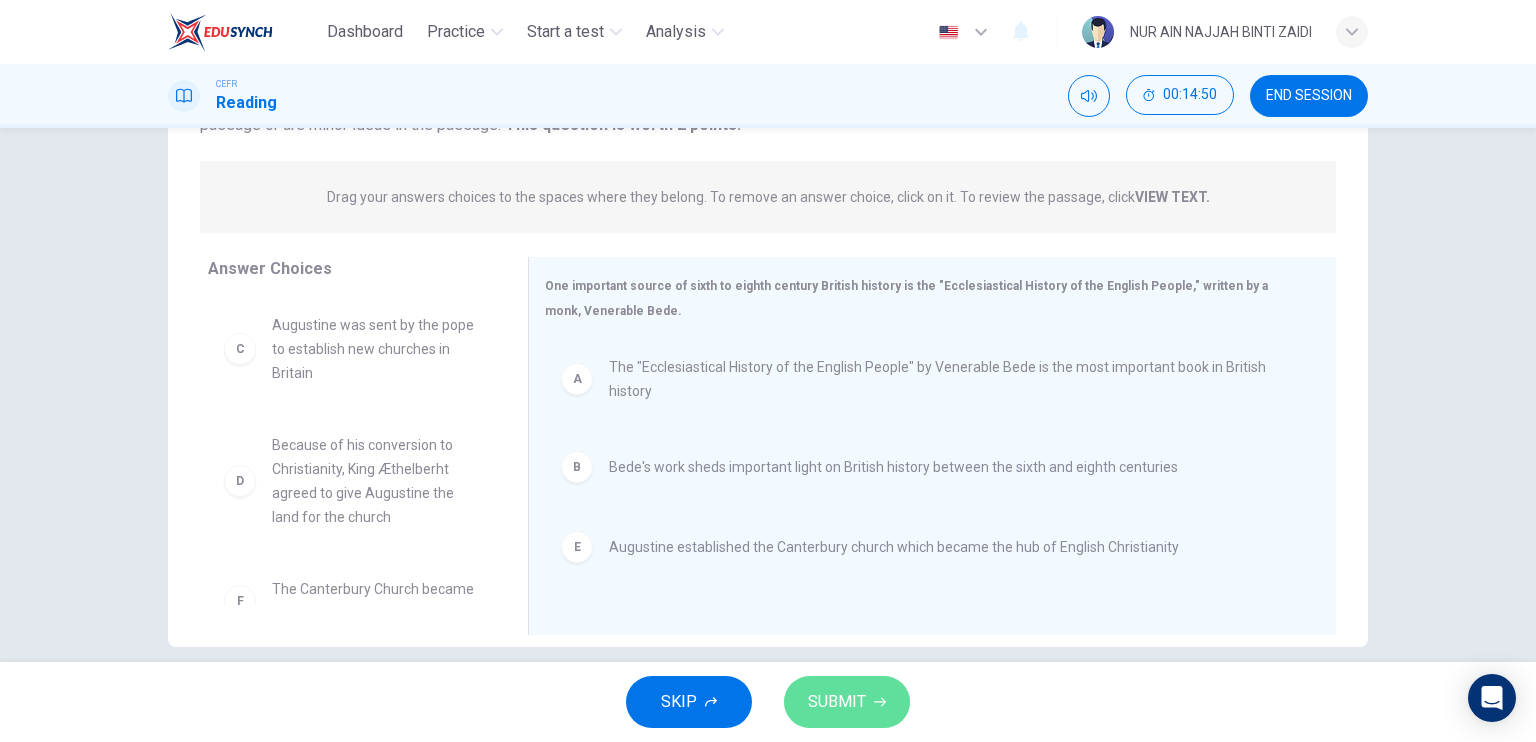 click on "SUBMIT" at bounding box center [837, 702] 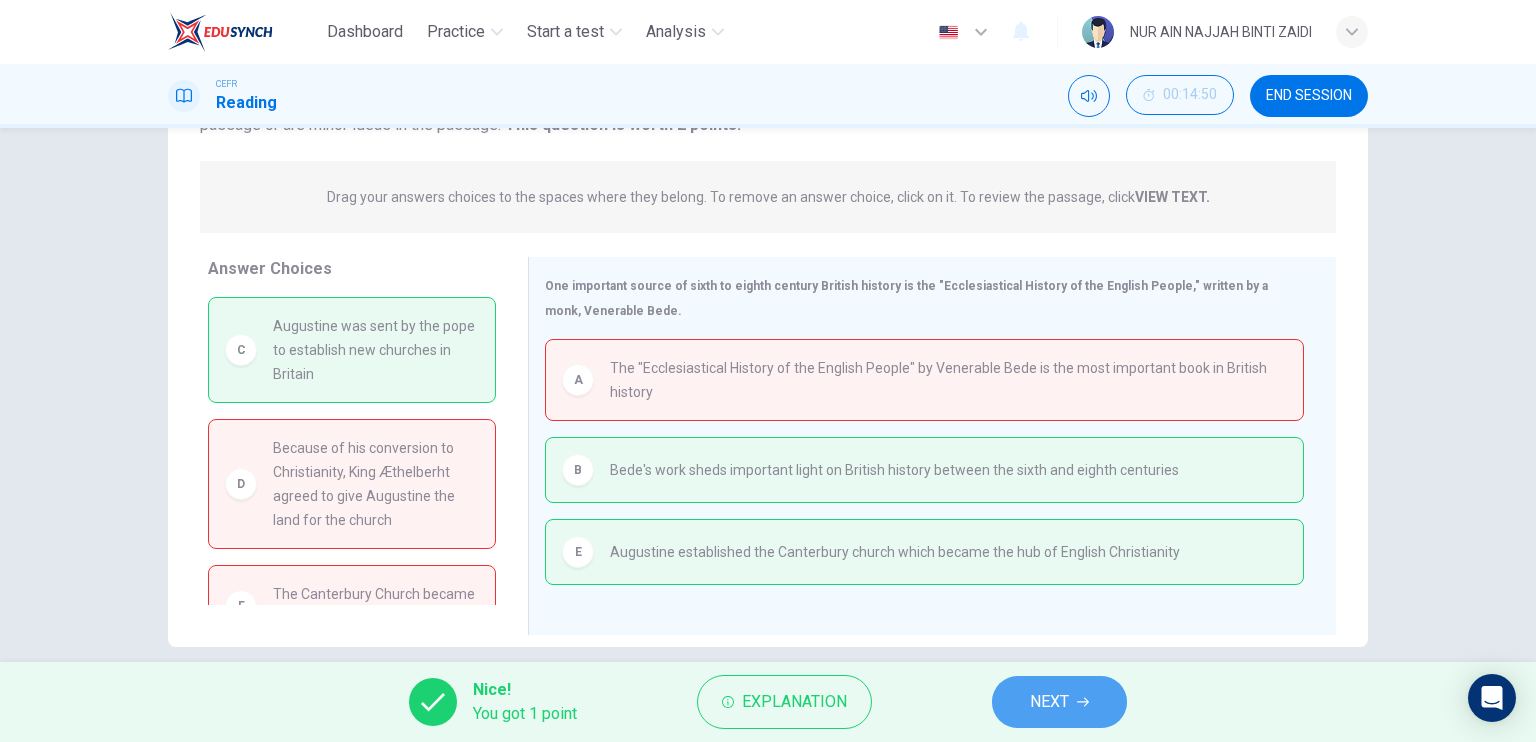 click on "NEXT" at bounding box center (1059, 702) 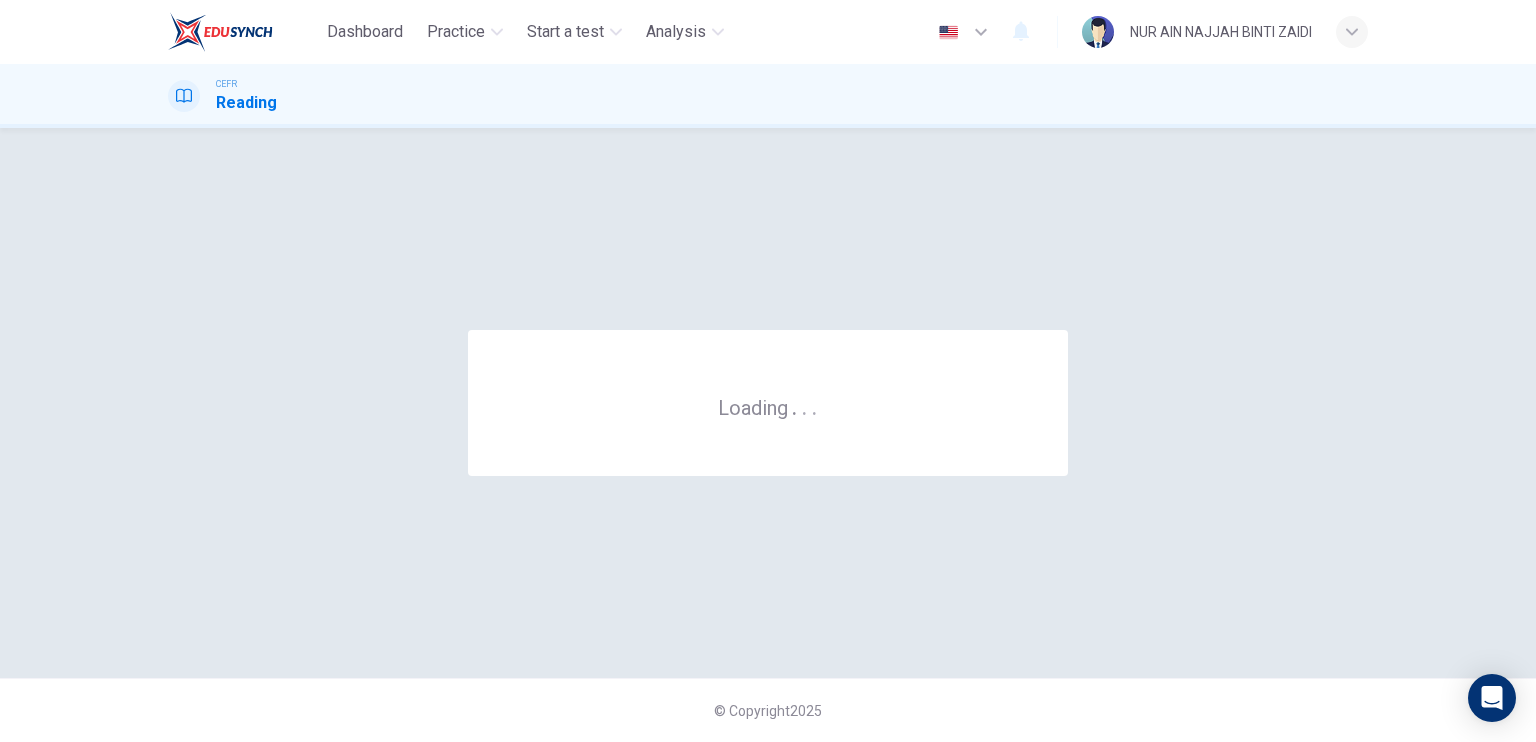 scroll, scrollTop: 0, scrollLeft: 0, axis: both 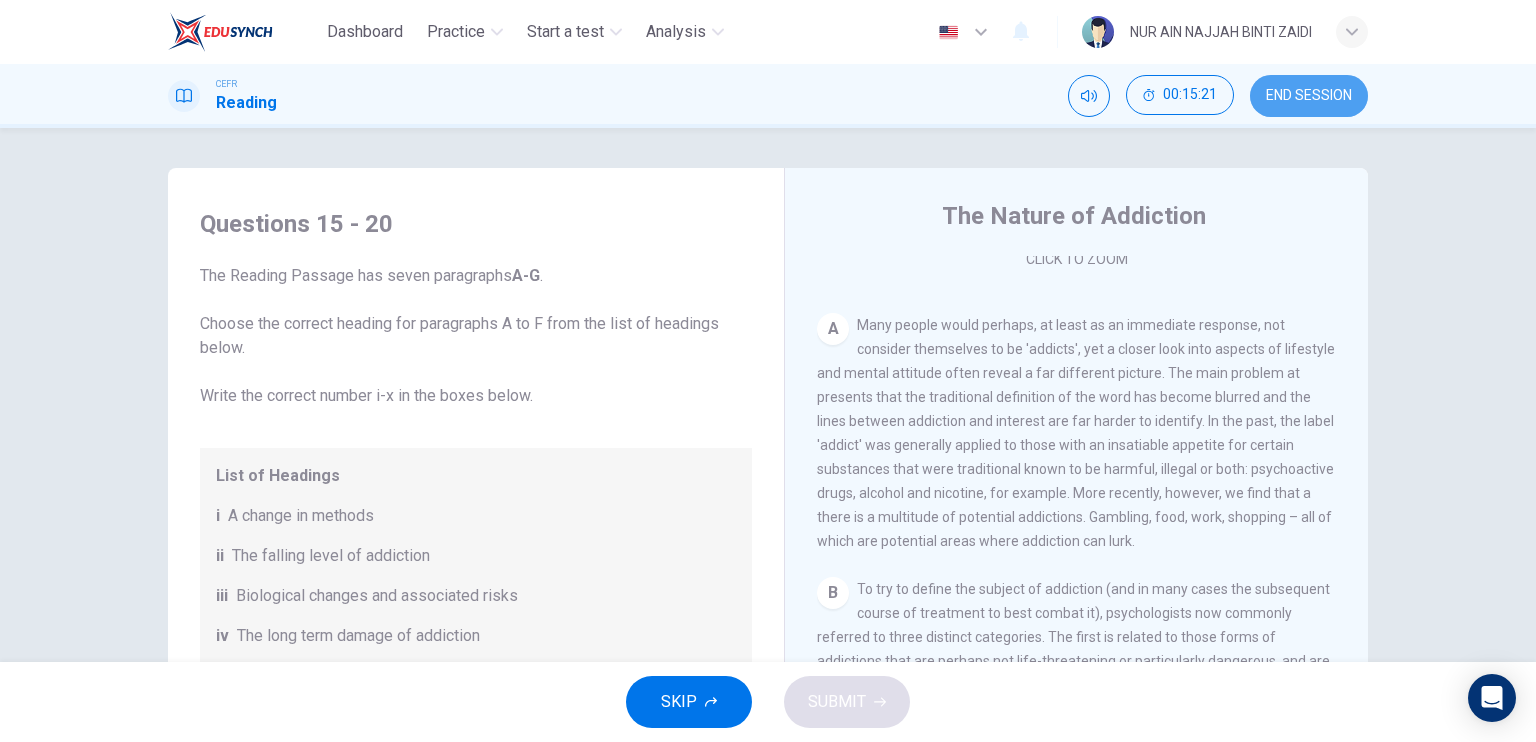 click on "END SESSION" at bounding box center [1309, 96] 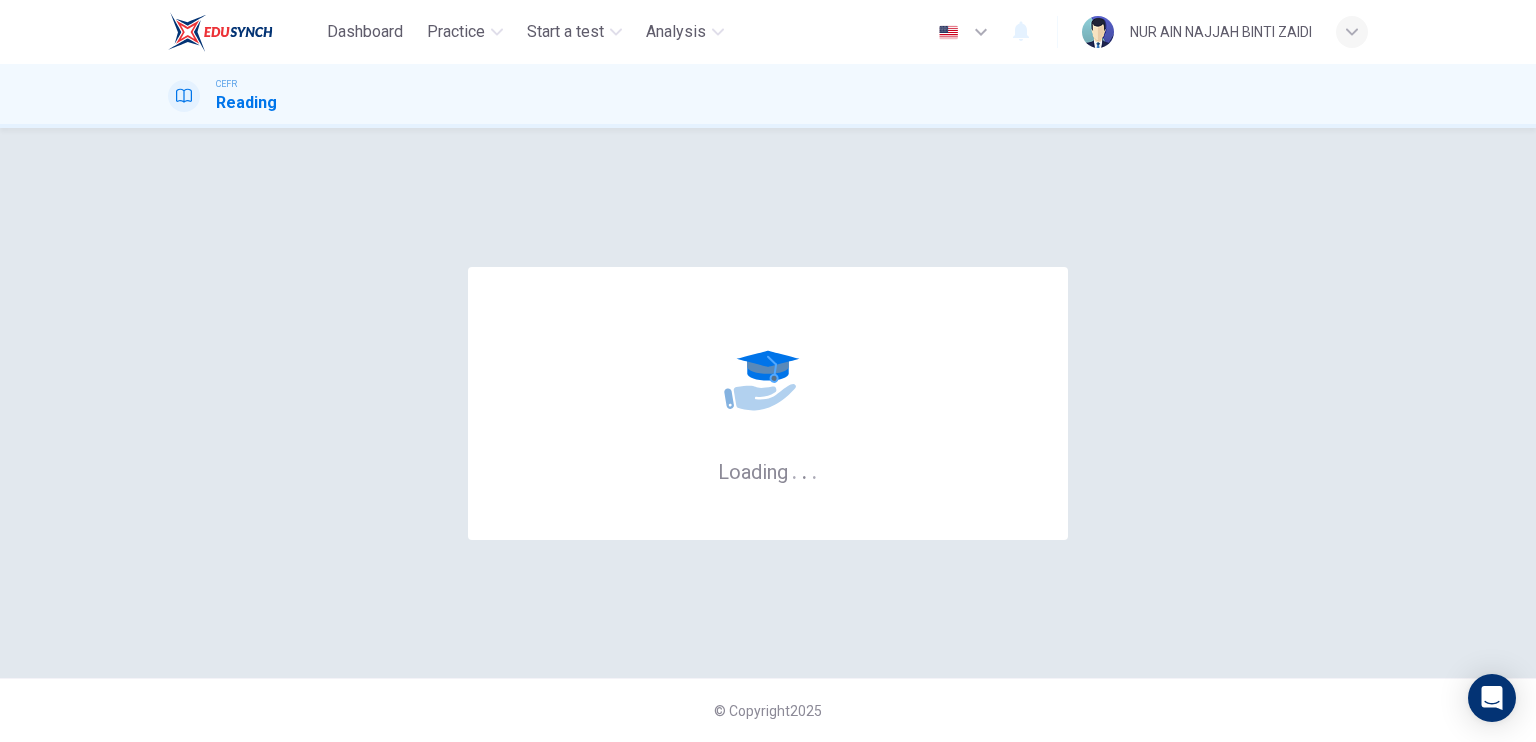 scroll, scrollTop: 0, scrollLeft: 0, axis: both 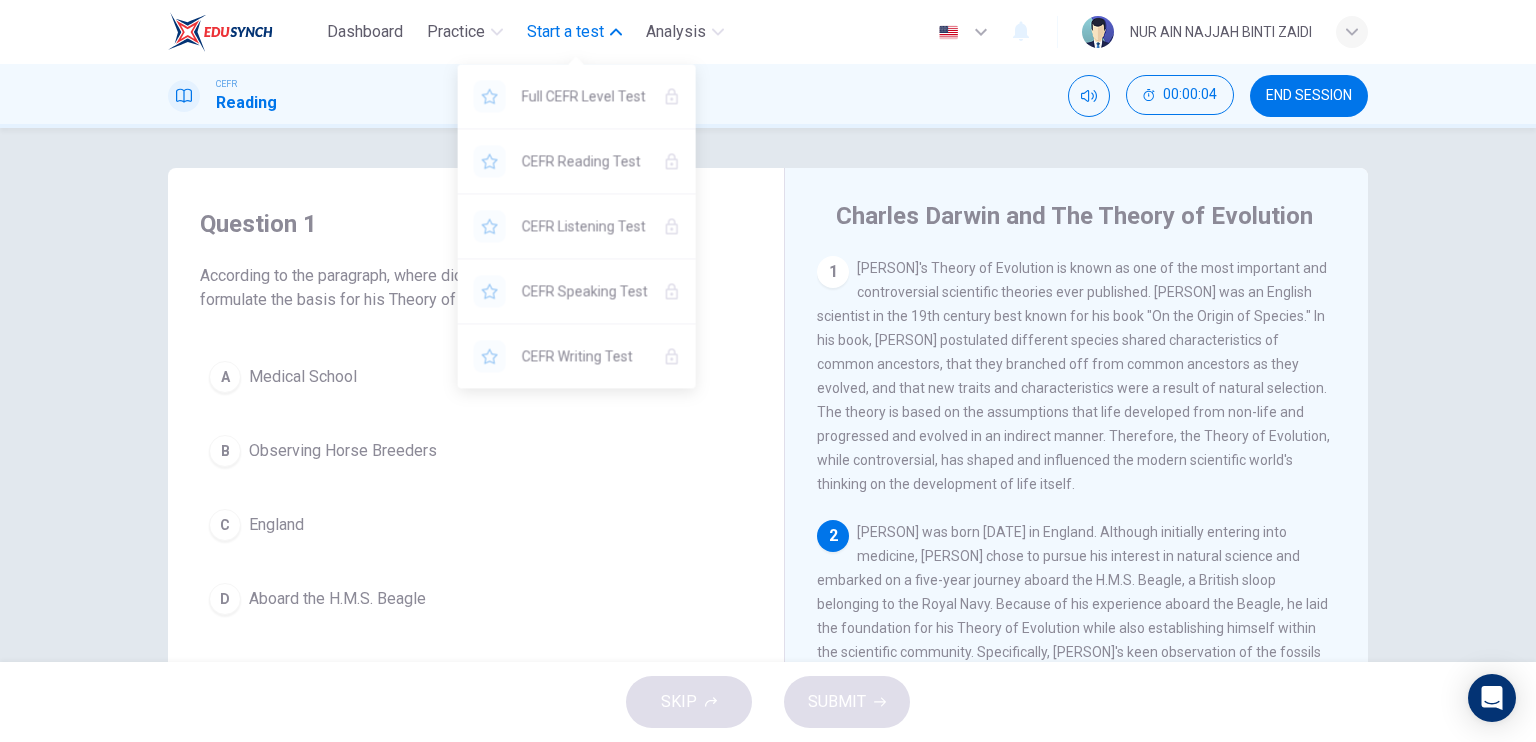click on "Start a test" at bounding box center [565, 32] 